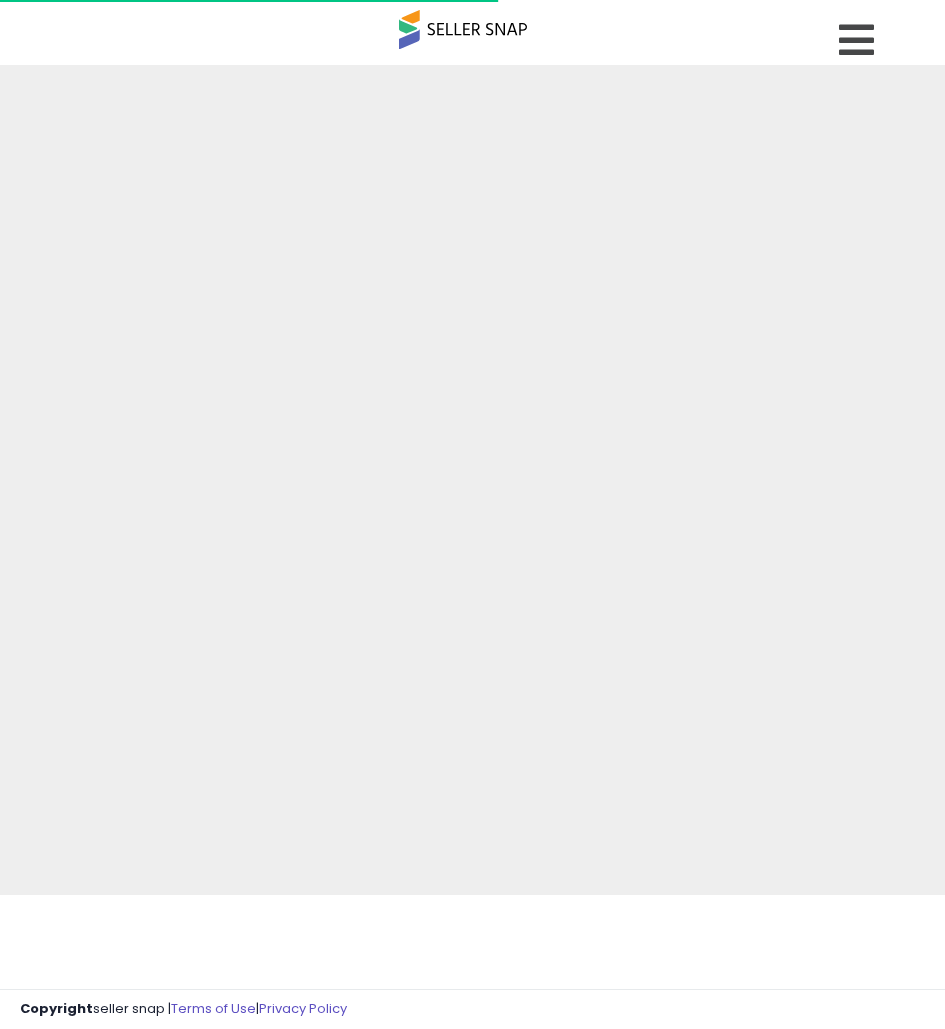 scroll, scrollTop: 0, scrollLeft: 0, axis: both 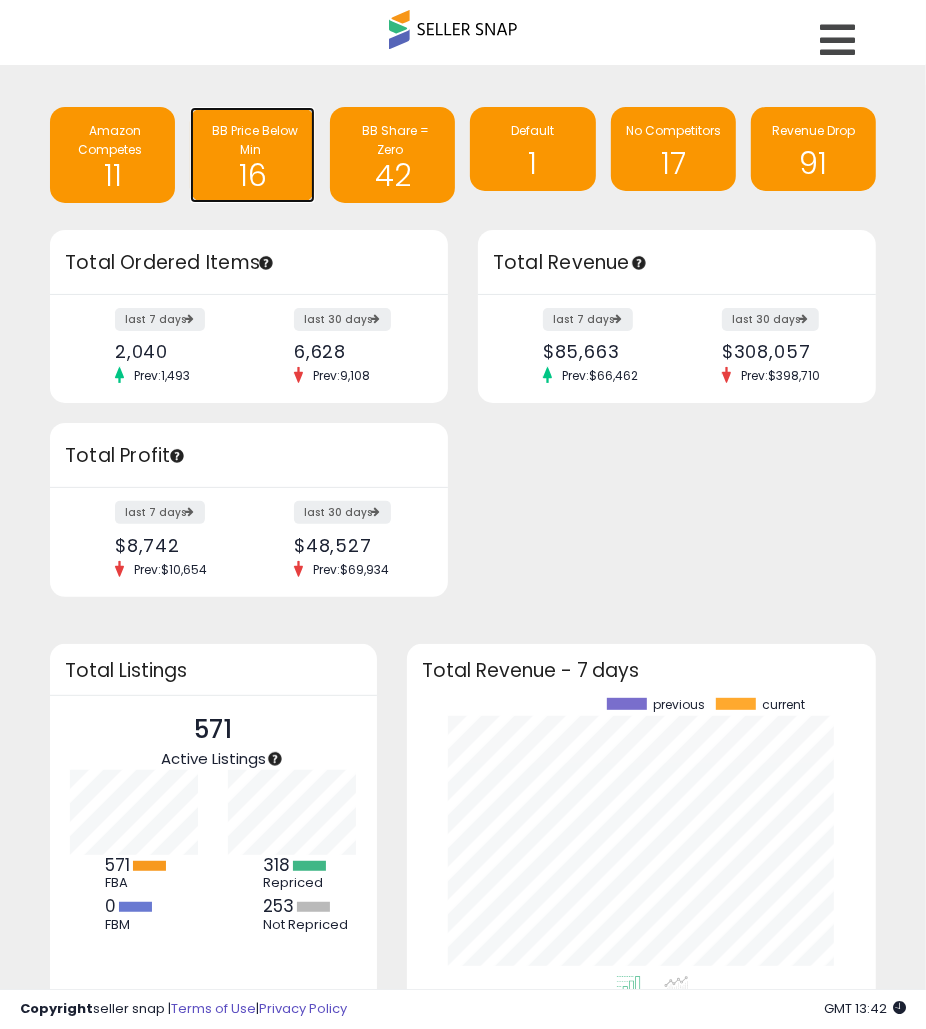 click on "16" at bounding box center [252, 169] 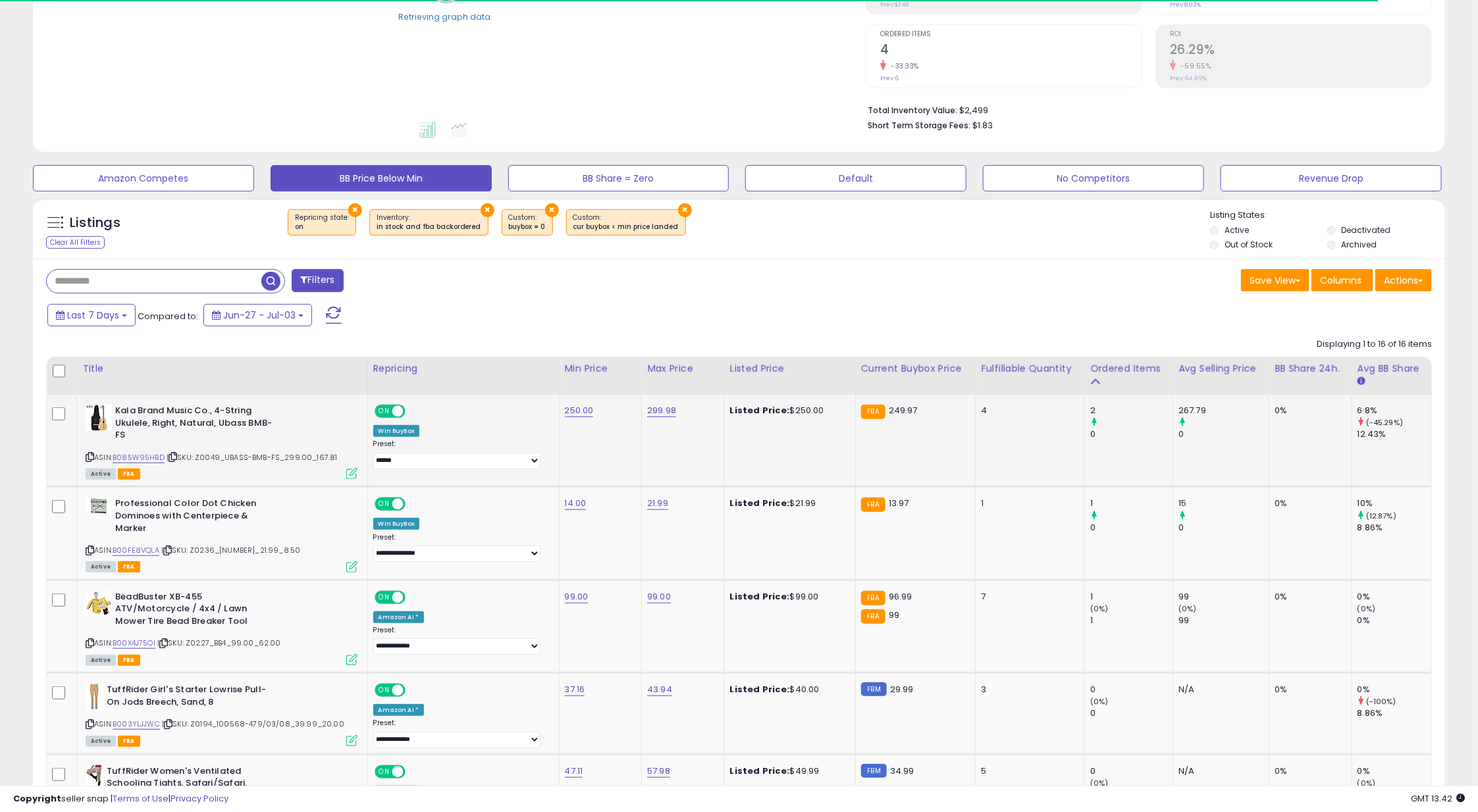 scroll, scrollTop: 285, scrollLeft: 0, axis: vertical 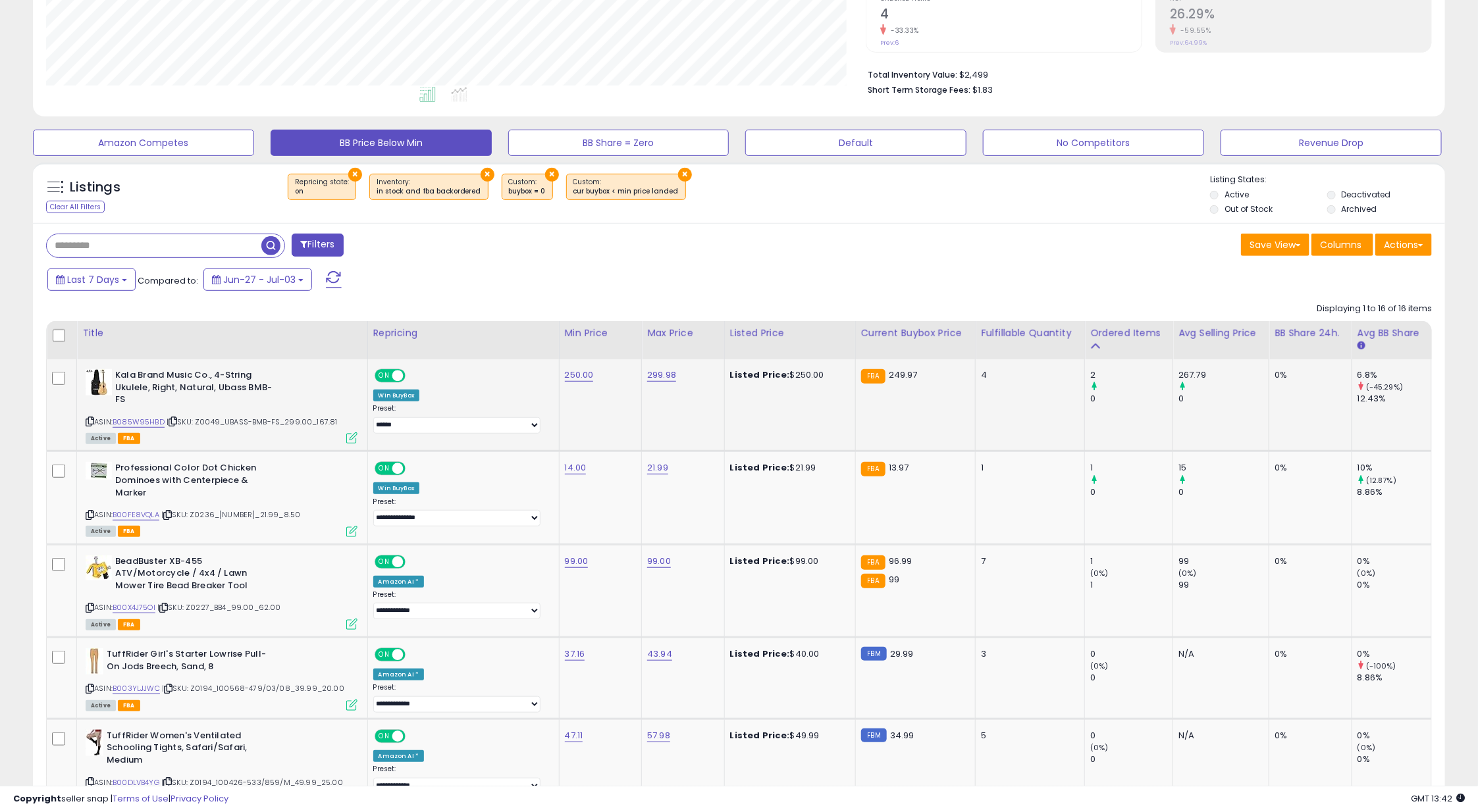 click on "250.00" 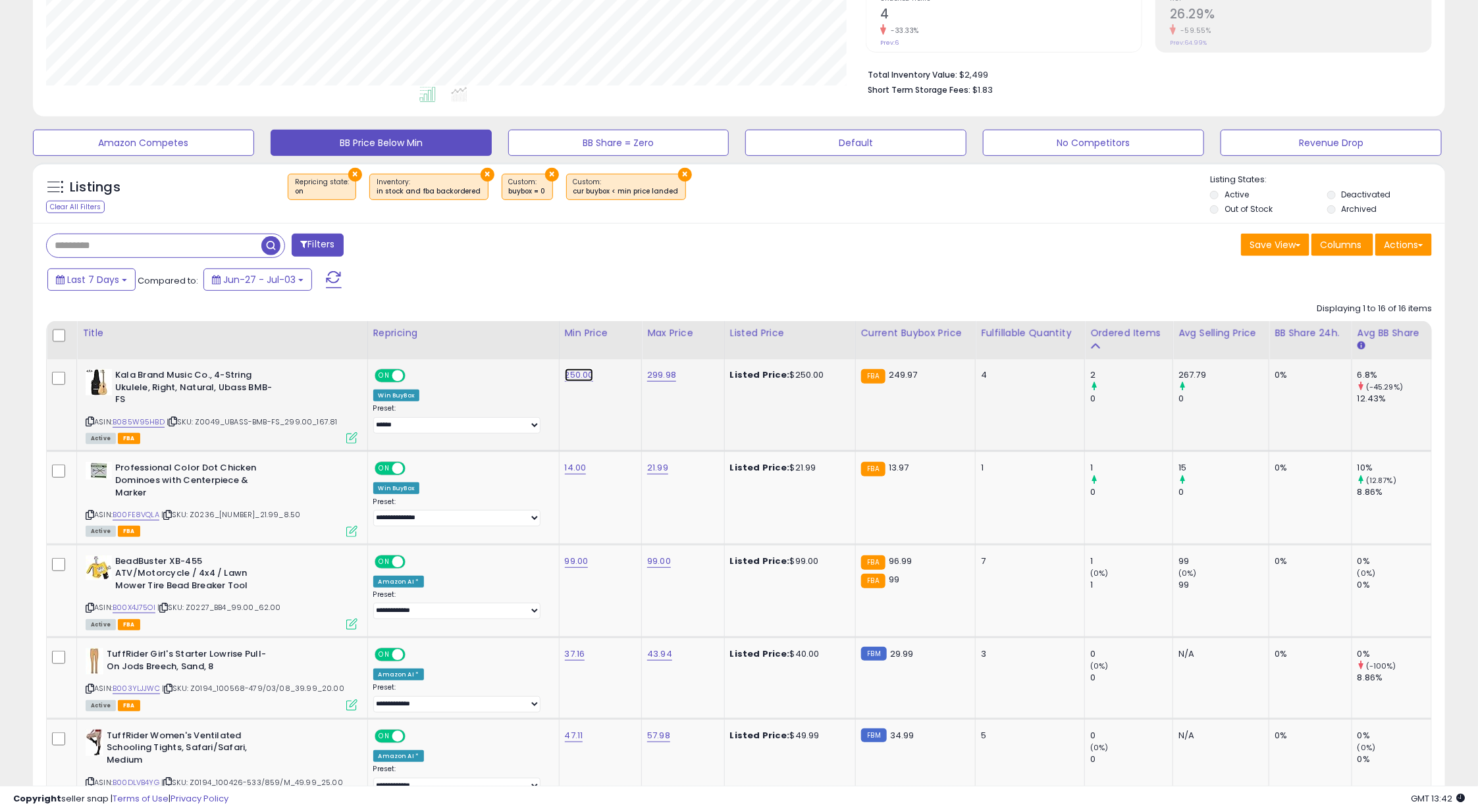 click on "250.00" at bounding box center (579, 375) 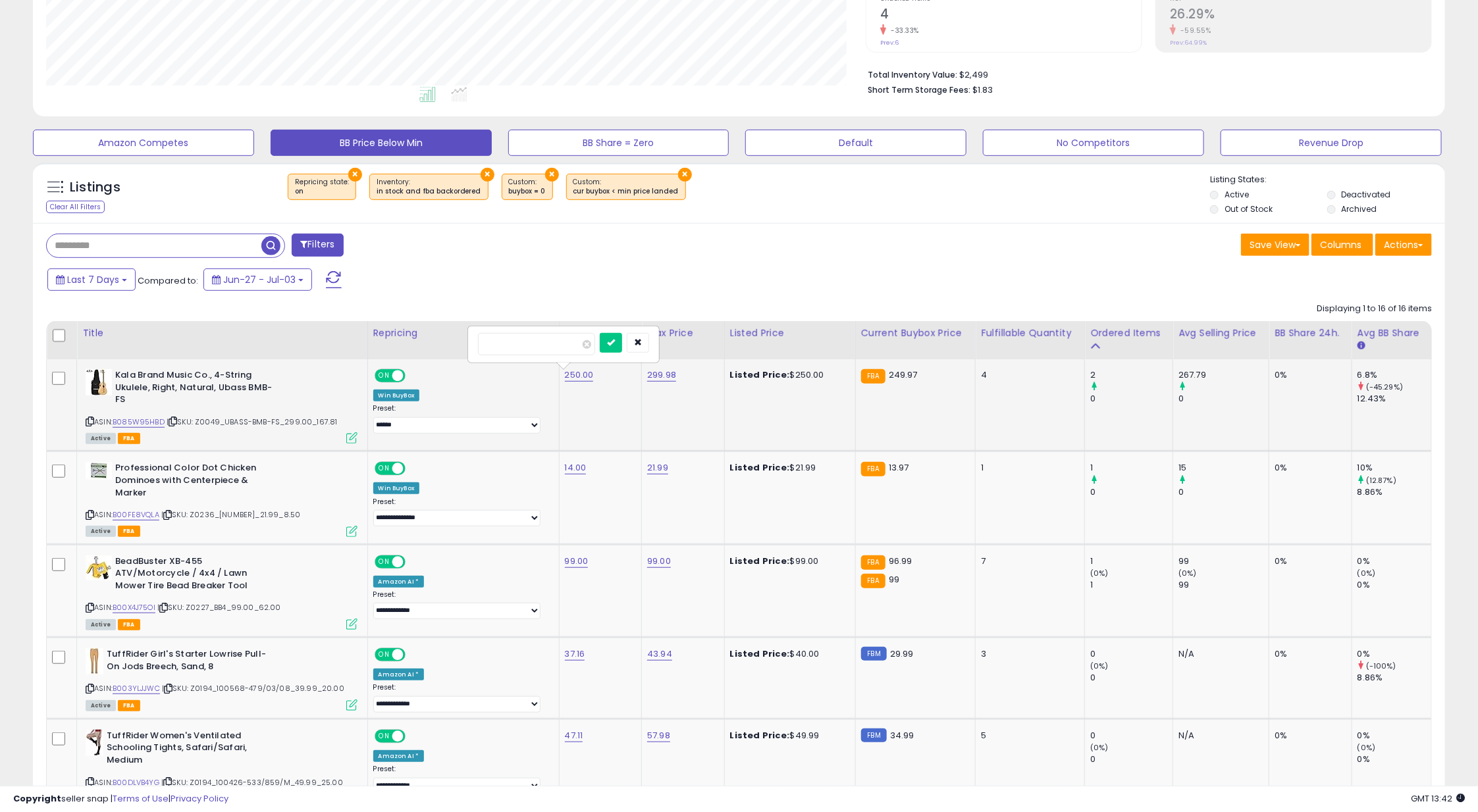 type on "***" 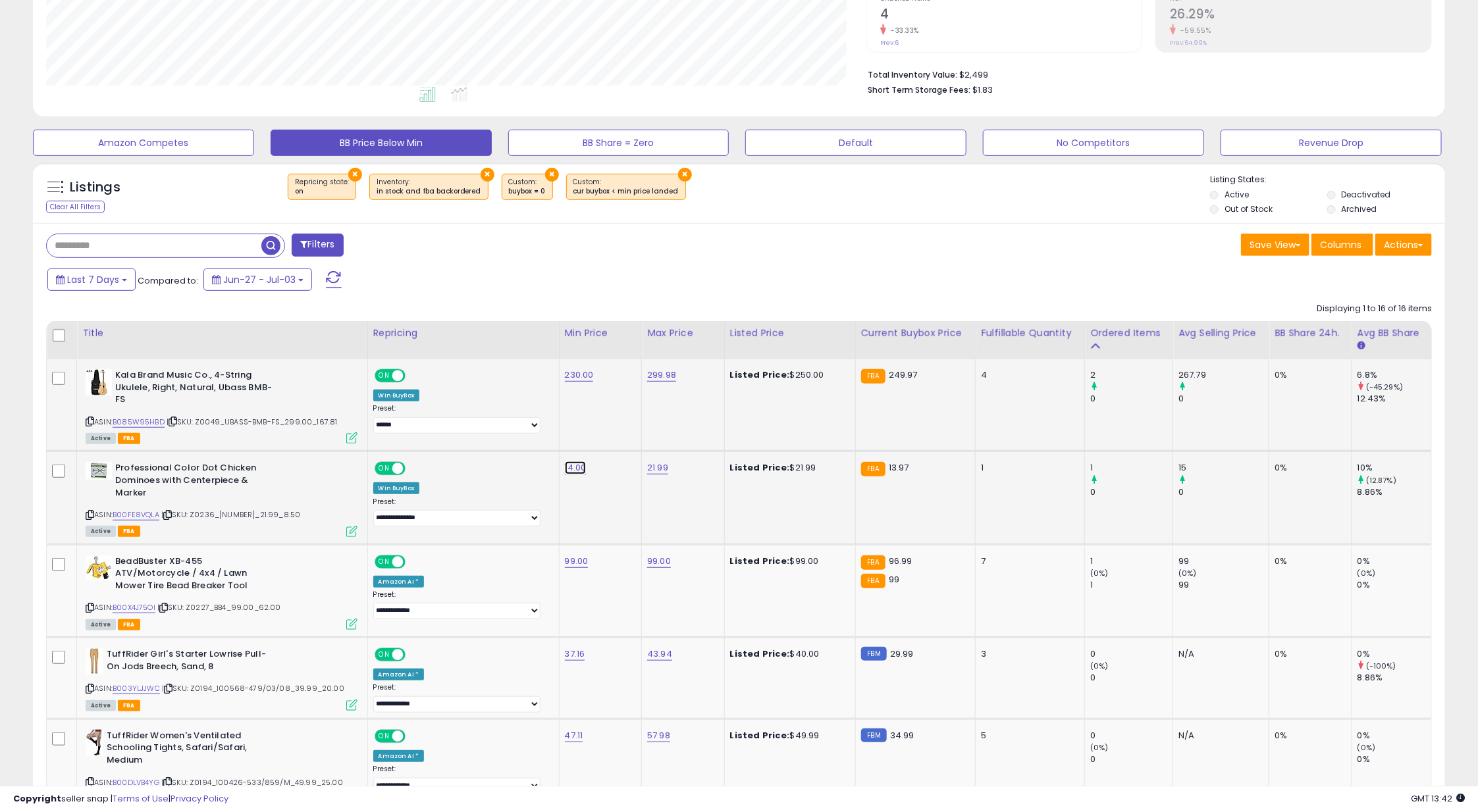 click on "14.00" at bounding box center [579, 375] 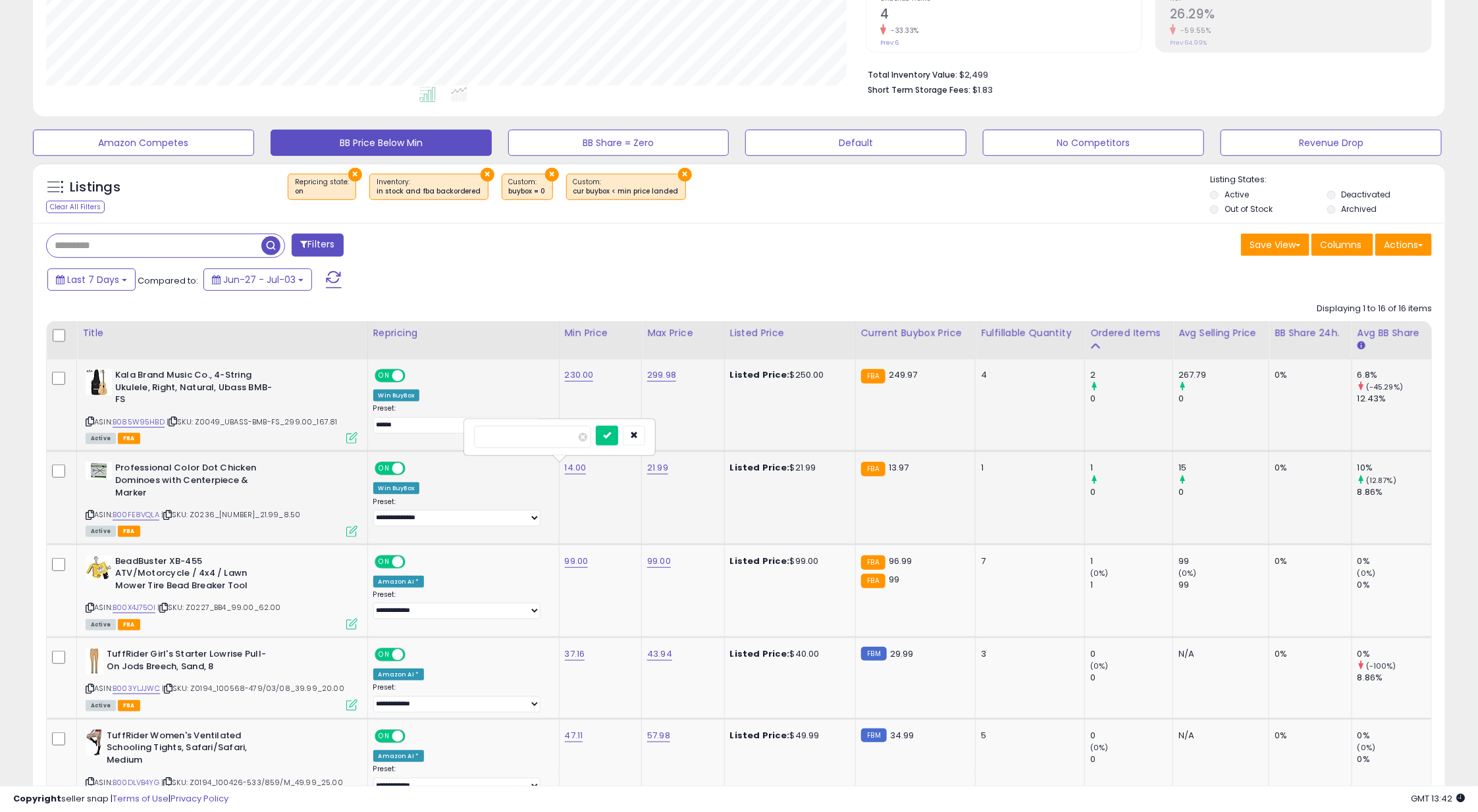 type on "**" 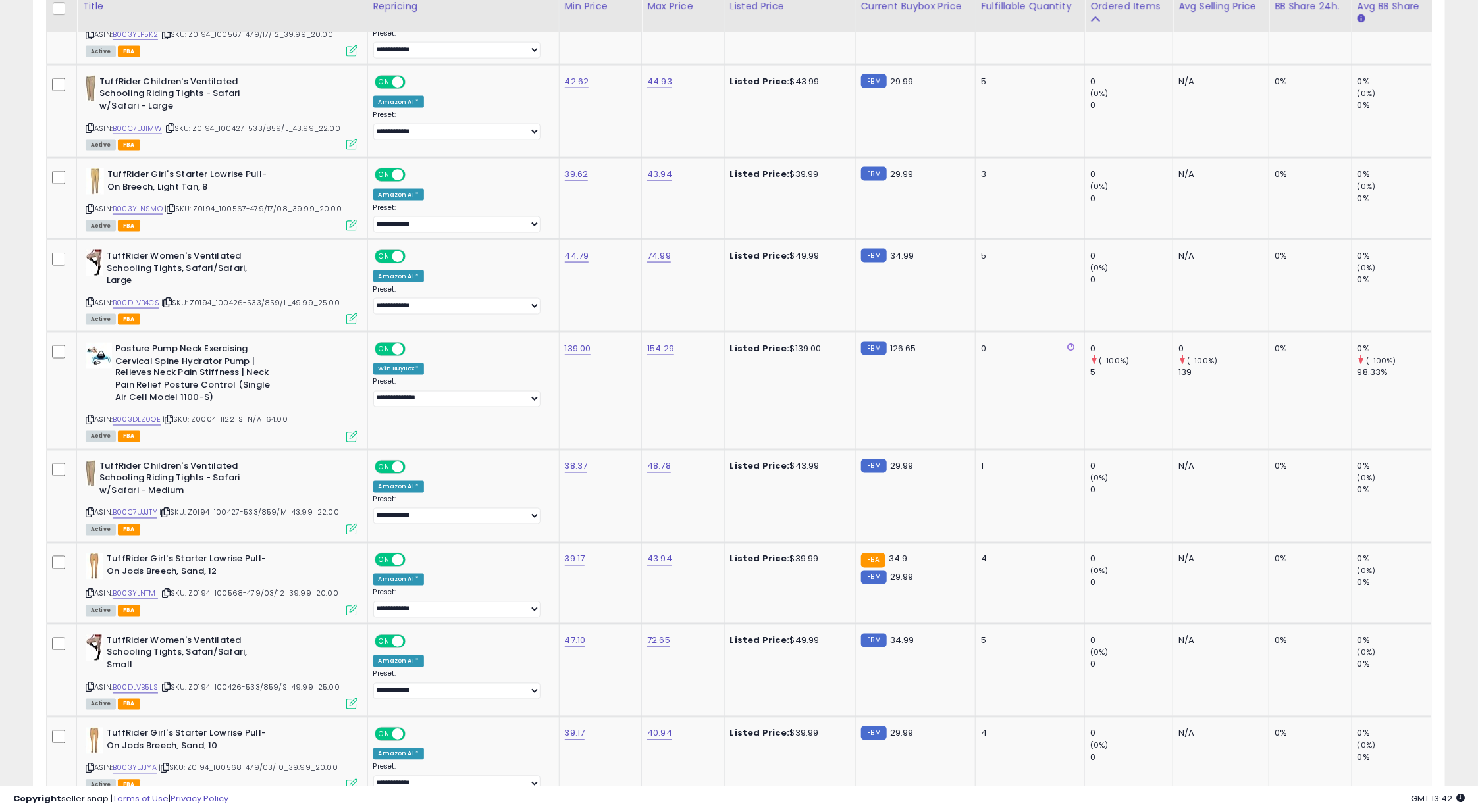 scroll, scrollTop: 1100, scrollLeft: 0, axis: vertical 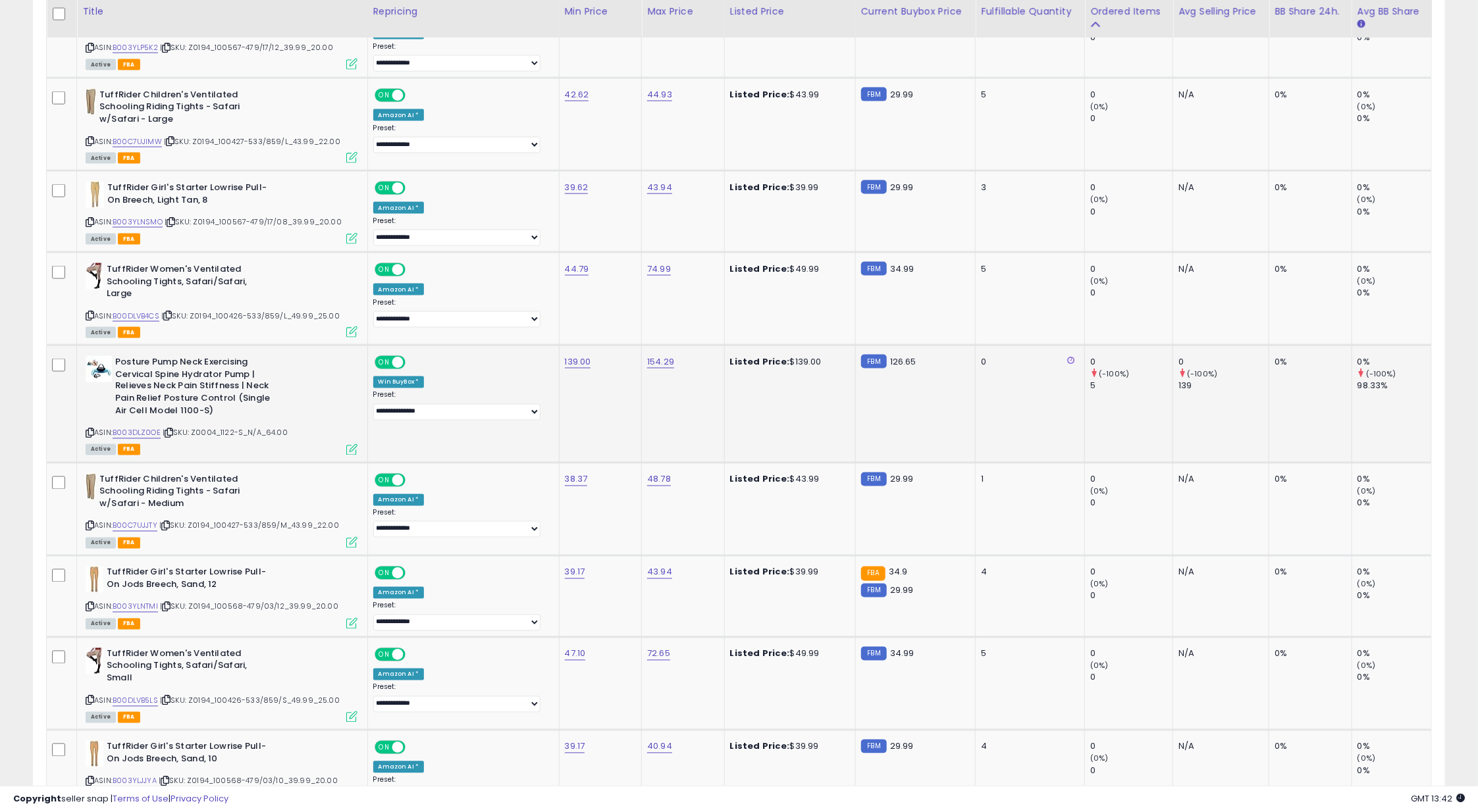 click on "139.00" 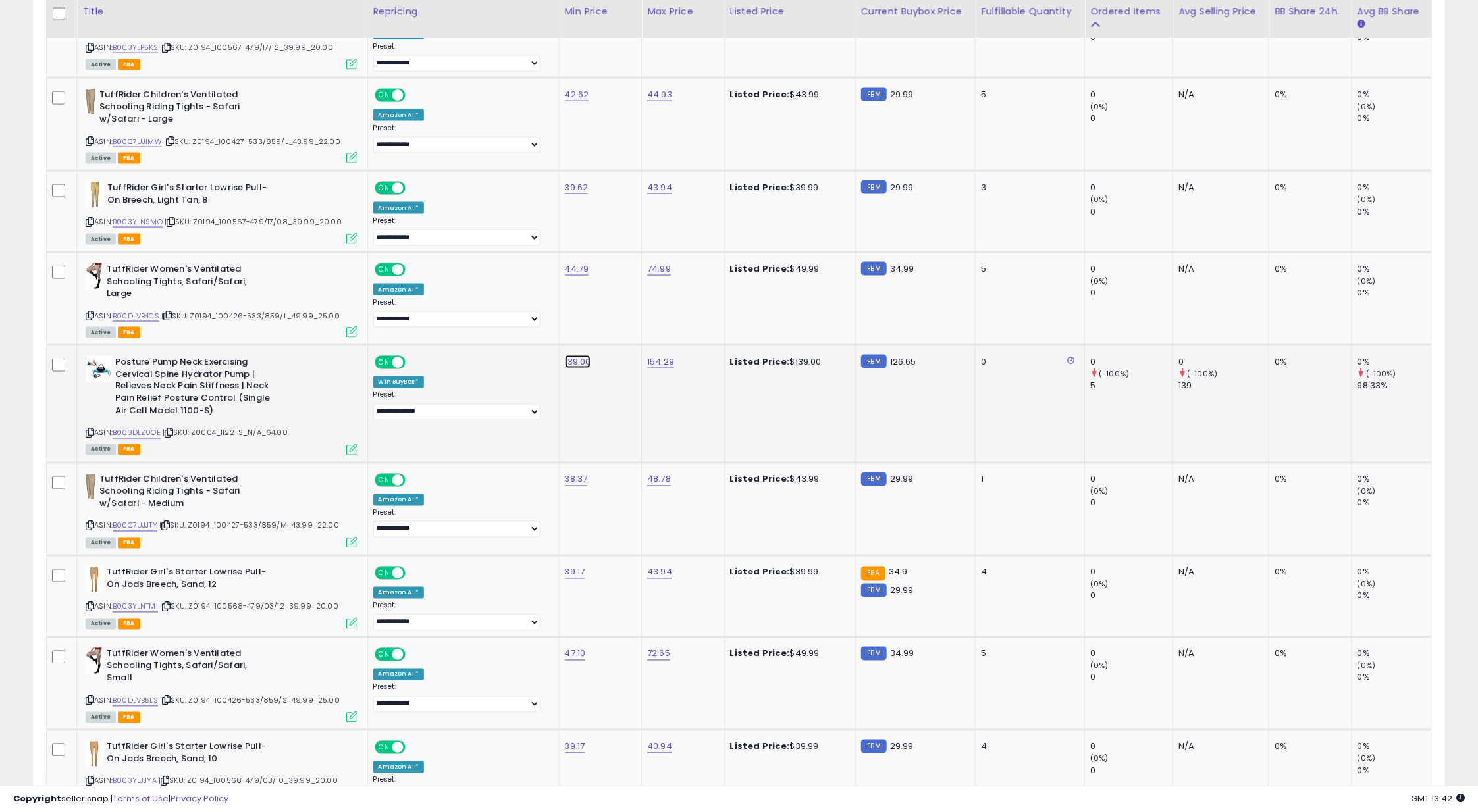 click on "139.00" at bounding box center [579, -440] 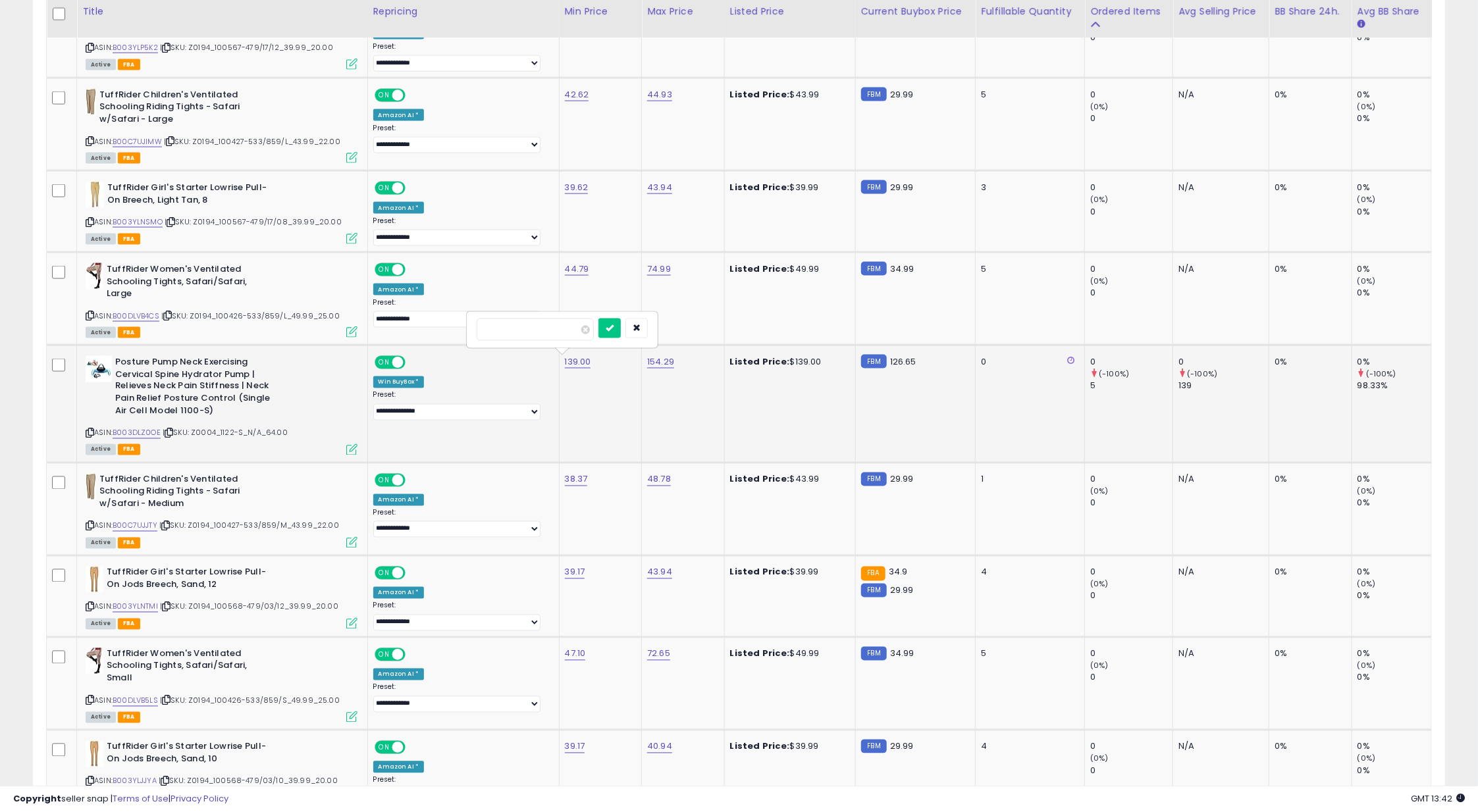 type on "***" 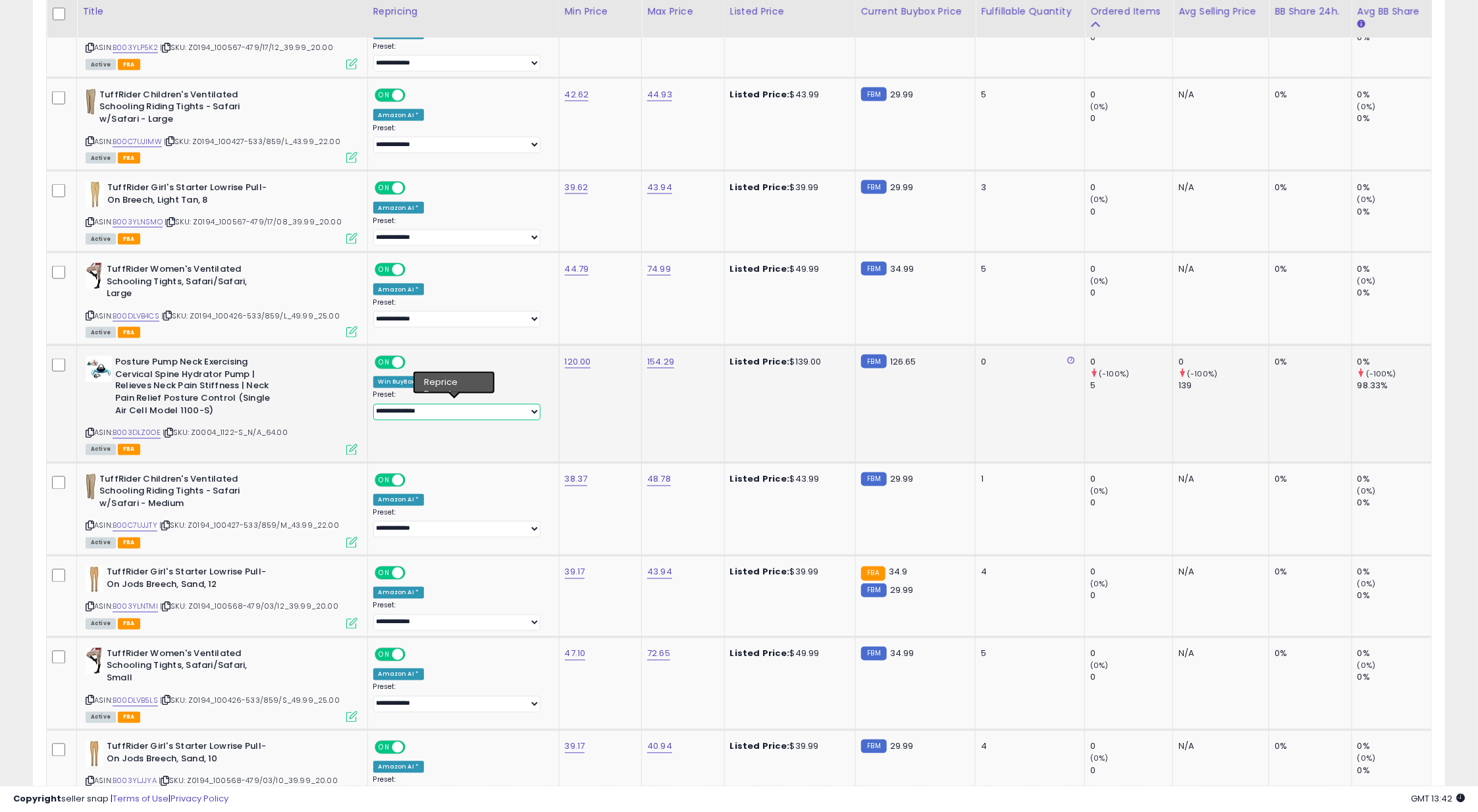 click on "**********" at bounding box center (457, 412) 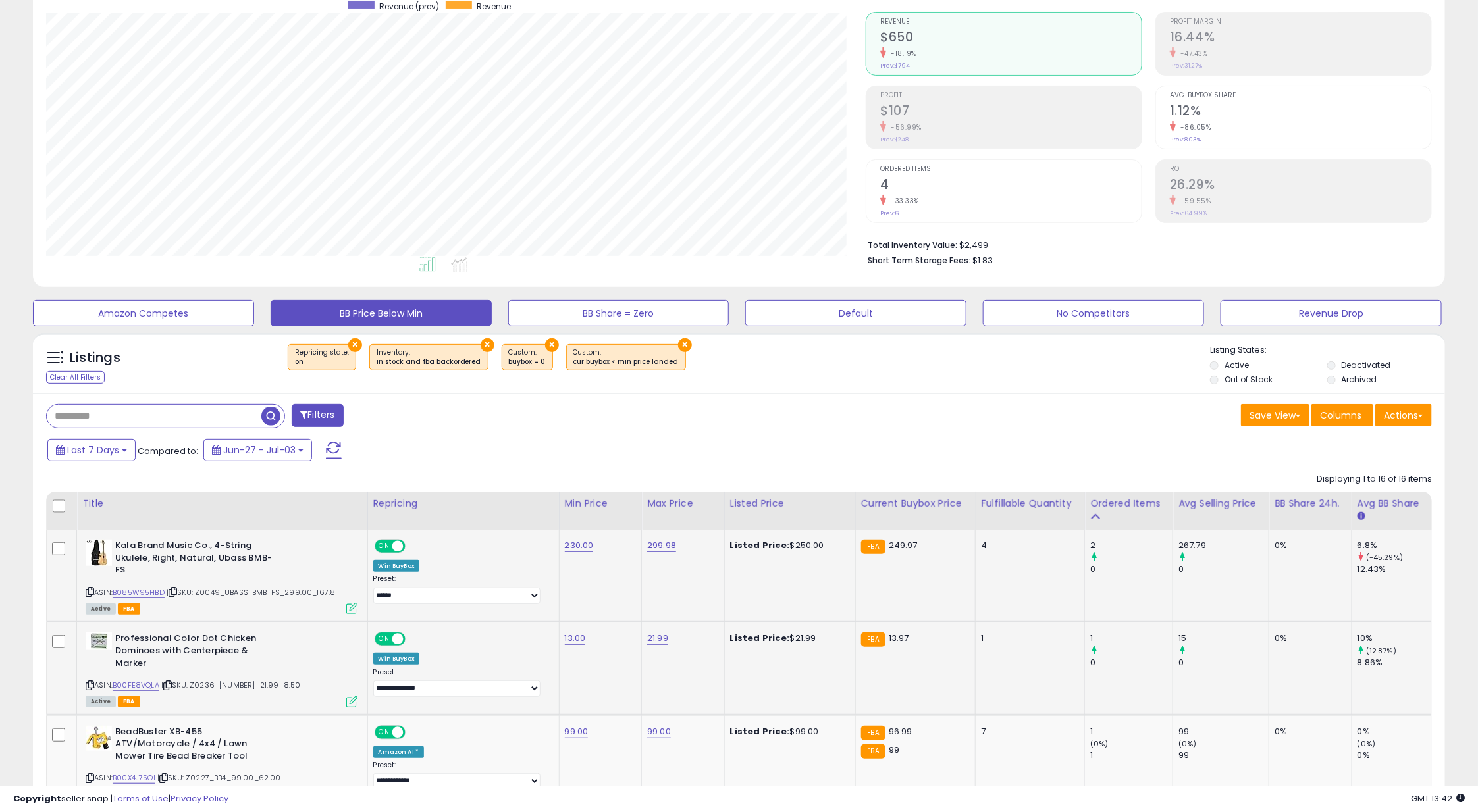 scroll, scrollTop: 318, scrollLeft: 0, axis: vertical 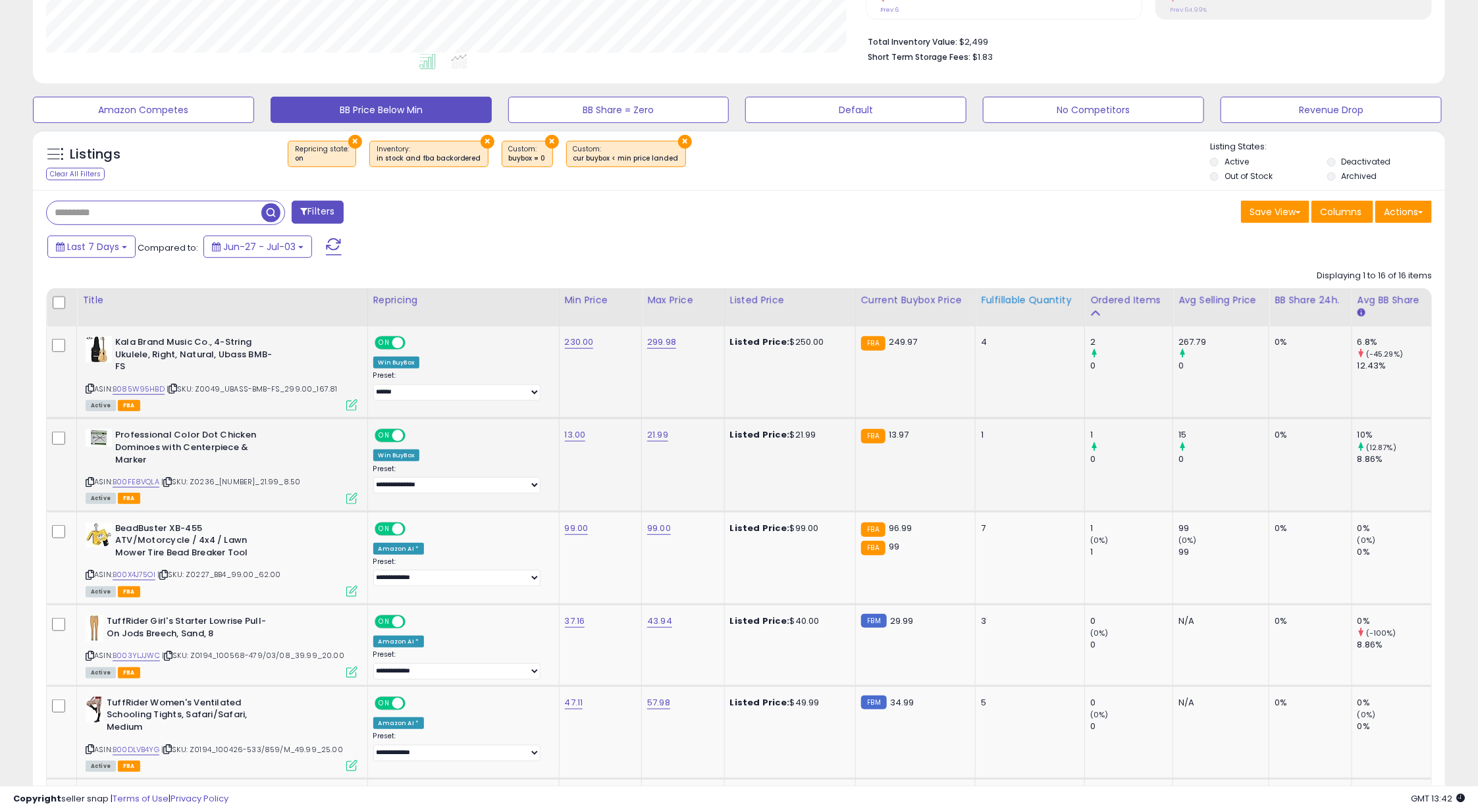 click on "Fulfillable Quantity" 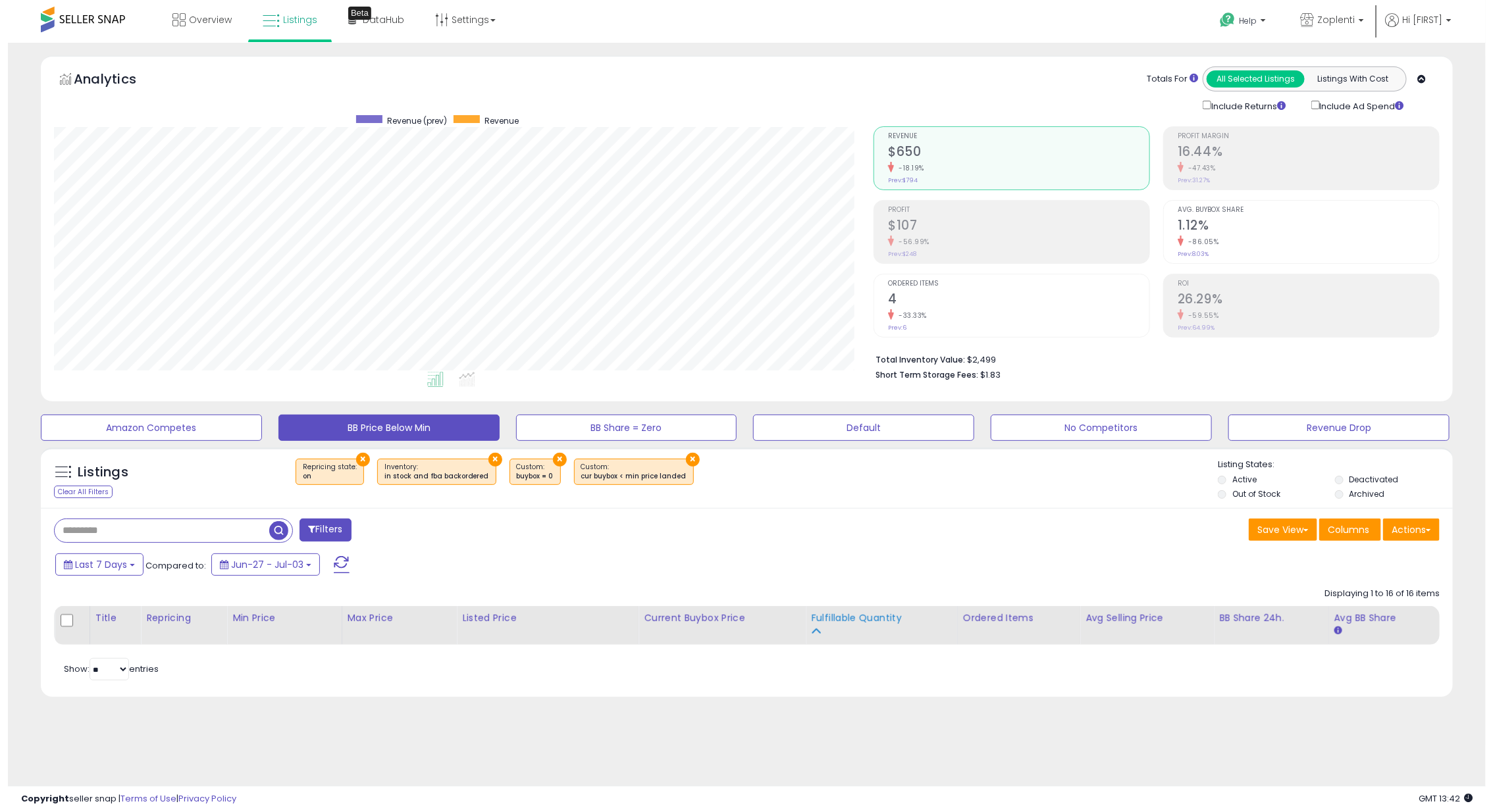 scroll, scrollTop: 0, scrollLeft: 0, axis: both 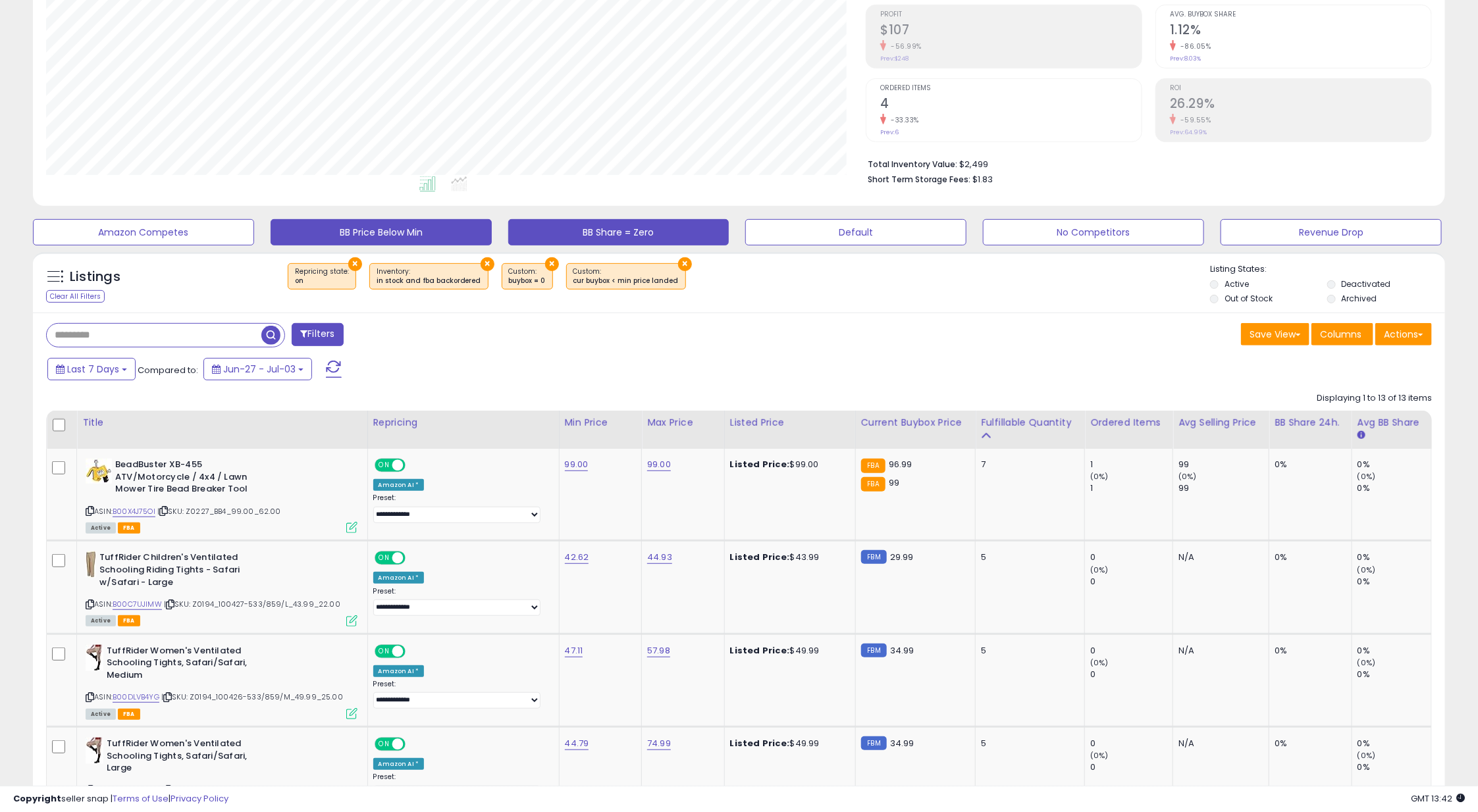 click on "BB Share = Zero" at bounding box center (144, 232) 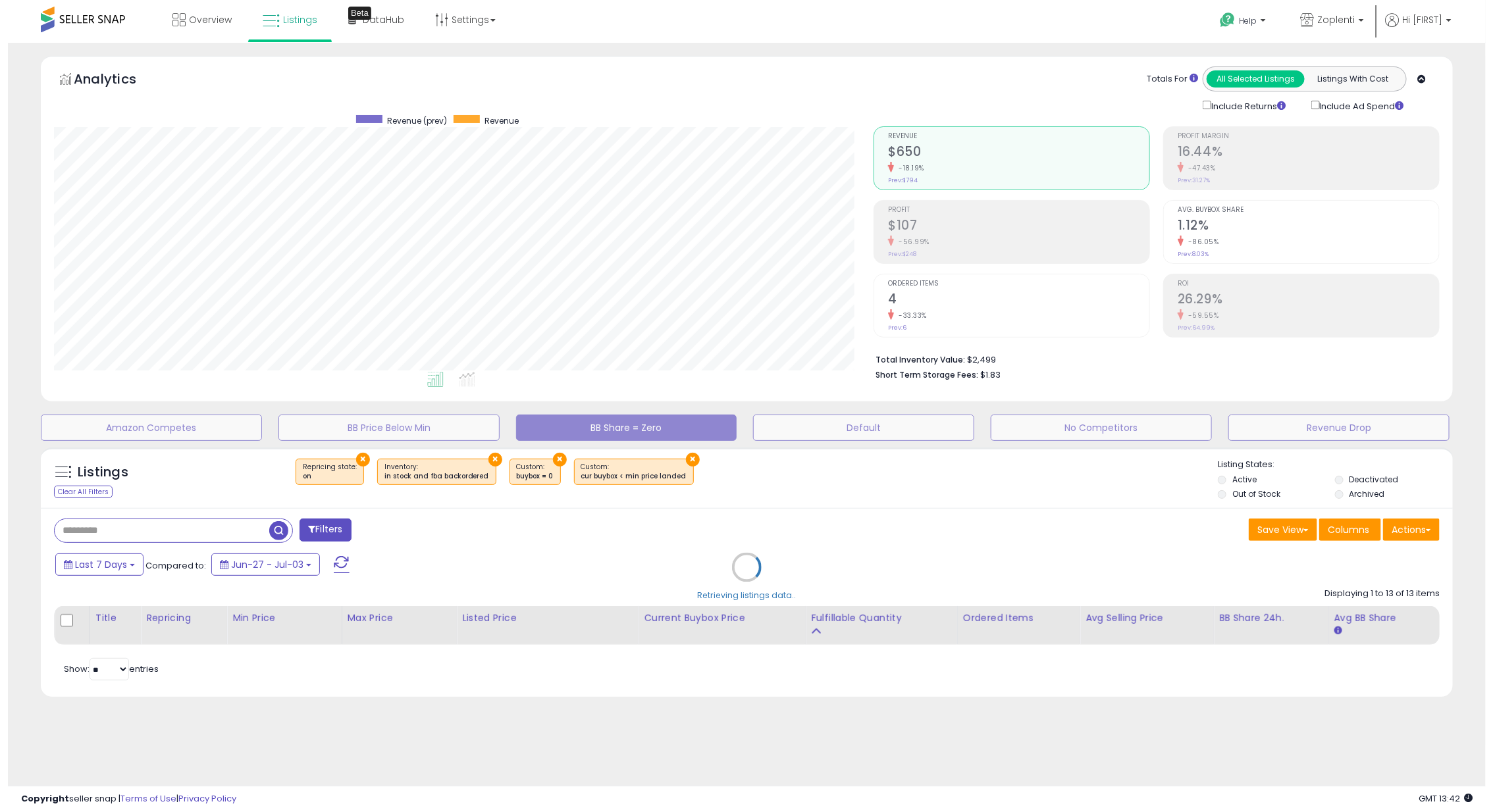 scroll, scrollTop: 0, scrollLeft: 0, axis: both 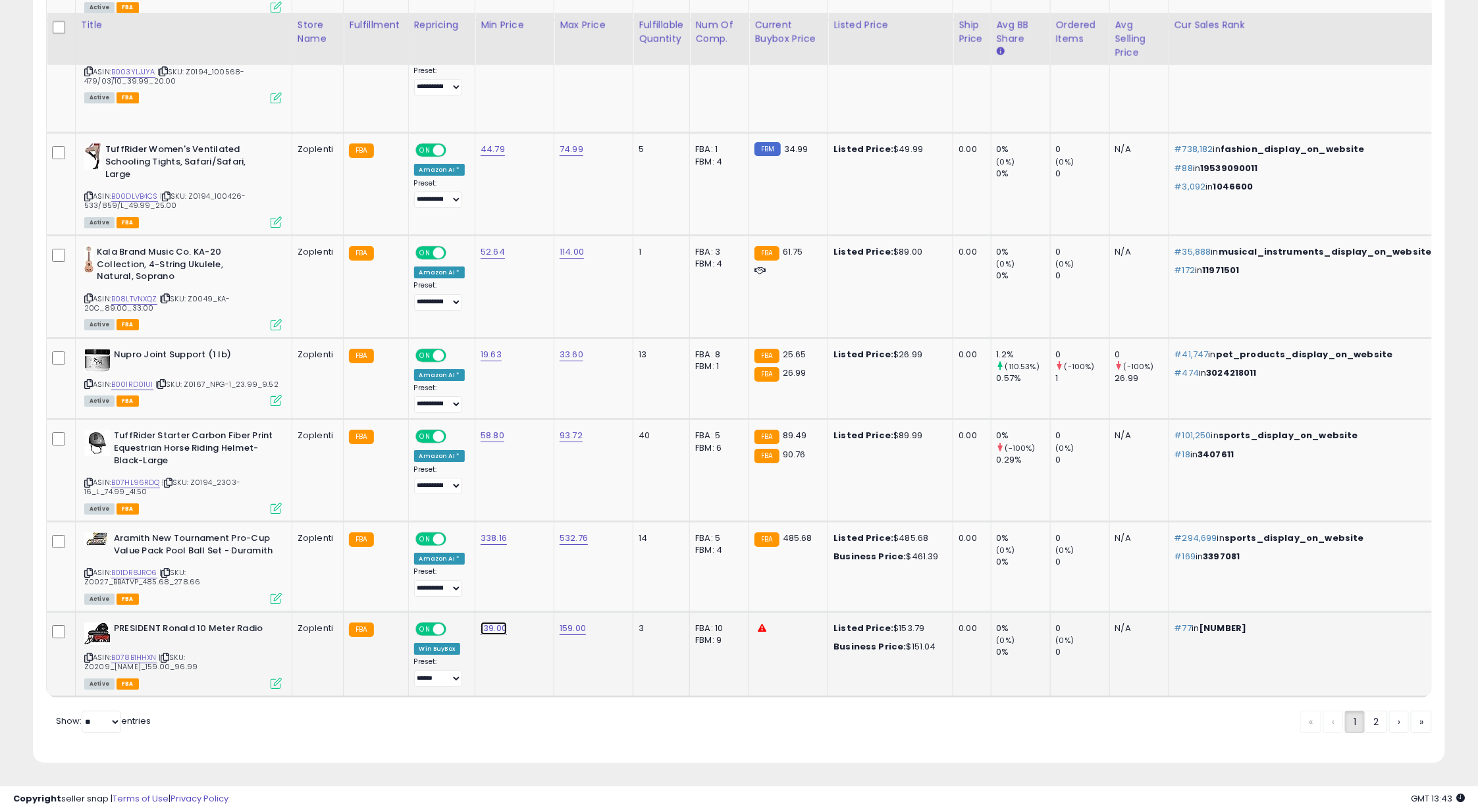 click on "139.00" at bounding box center [492, -1776] 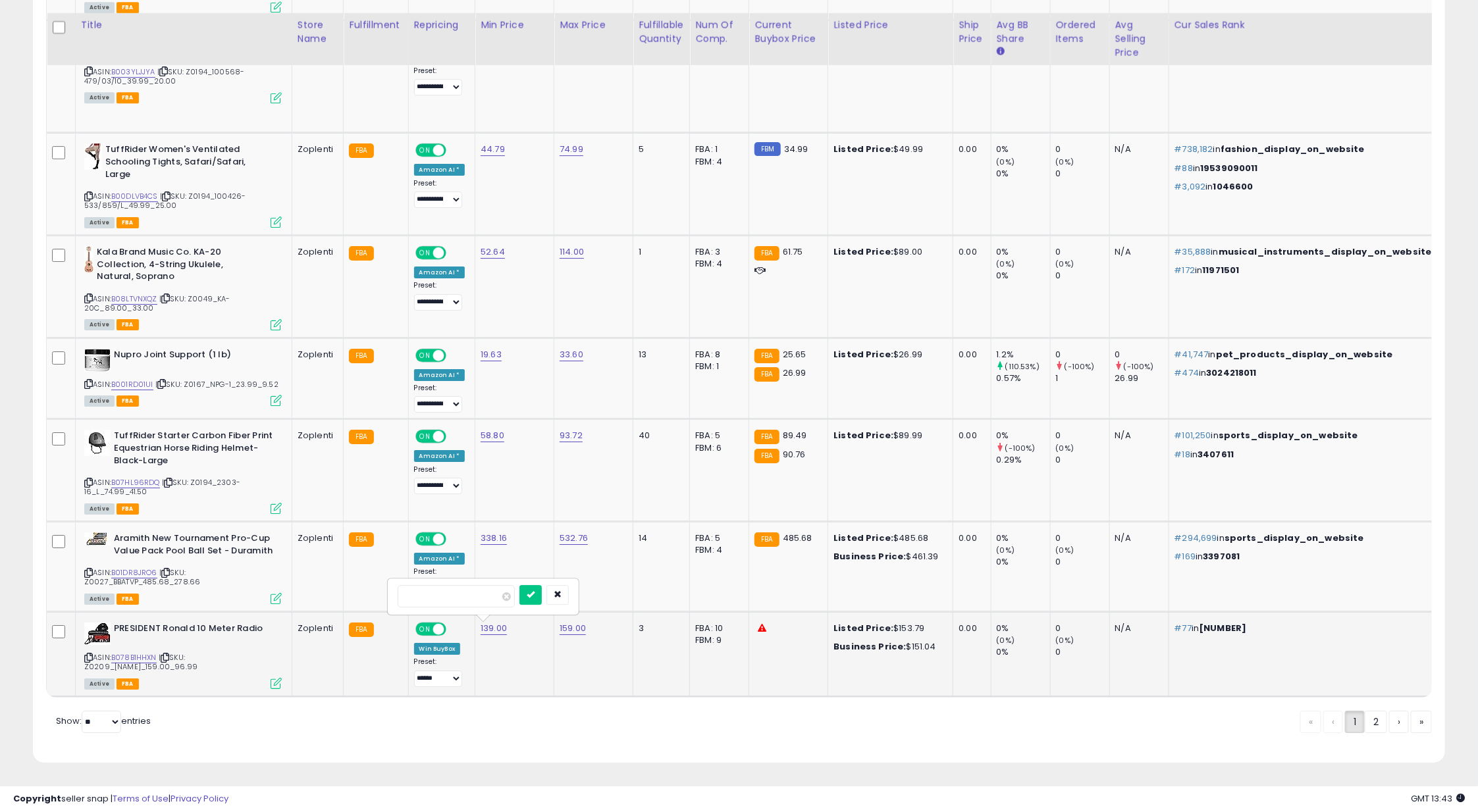 click on "139.00   ******" 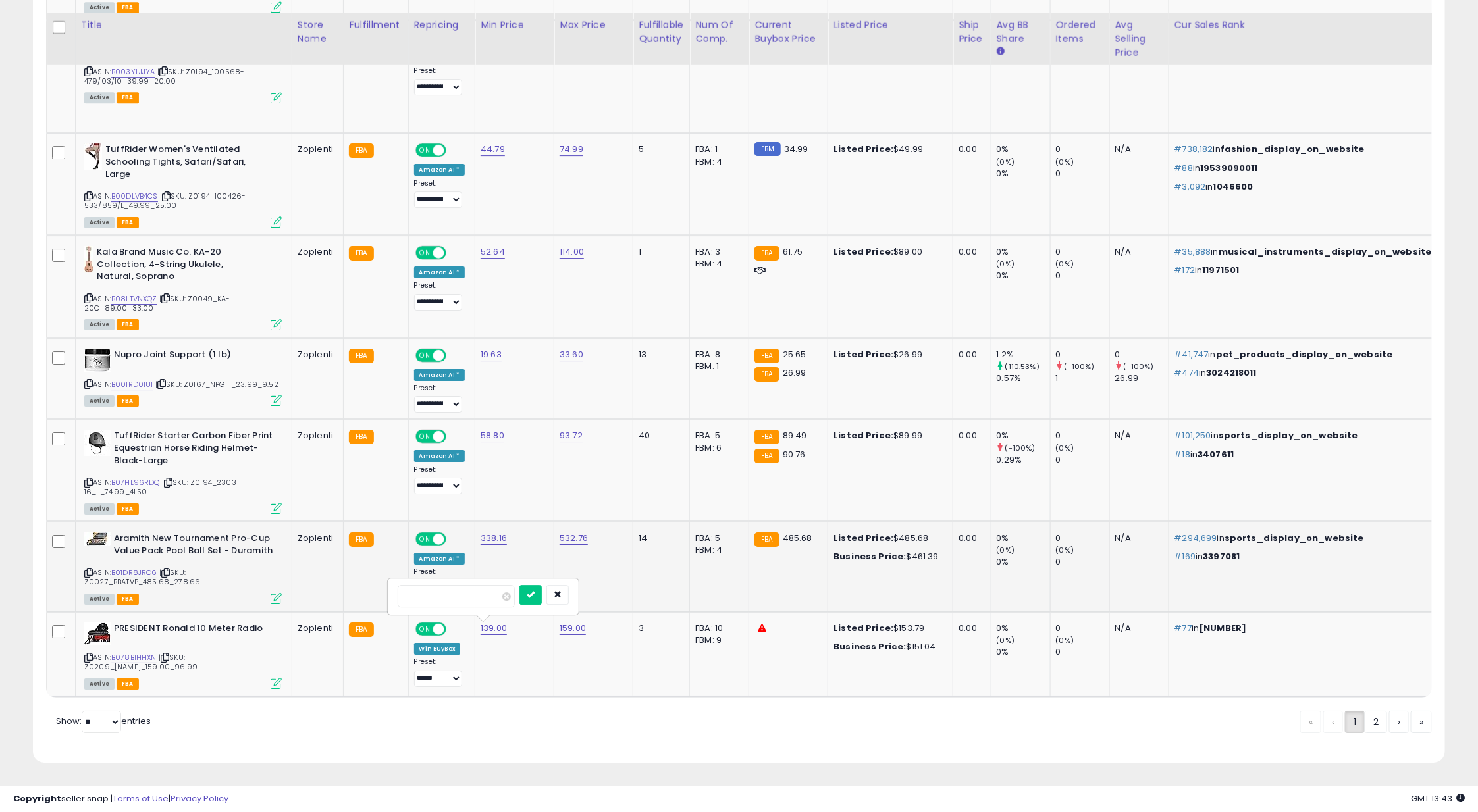click on "14" 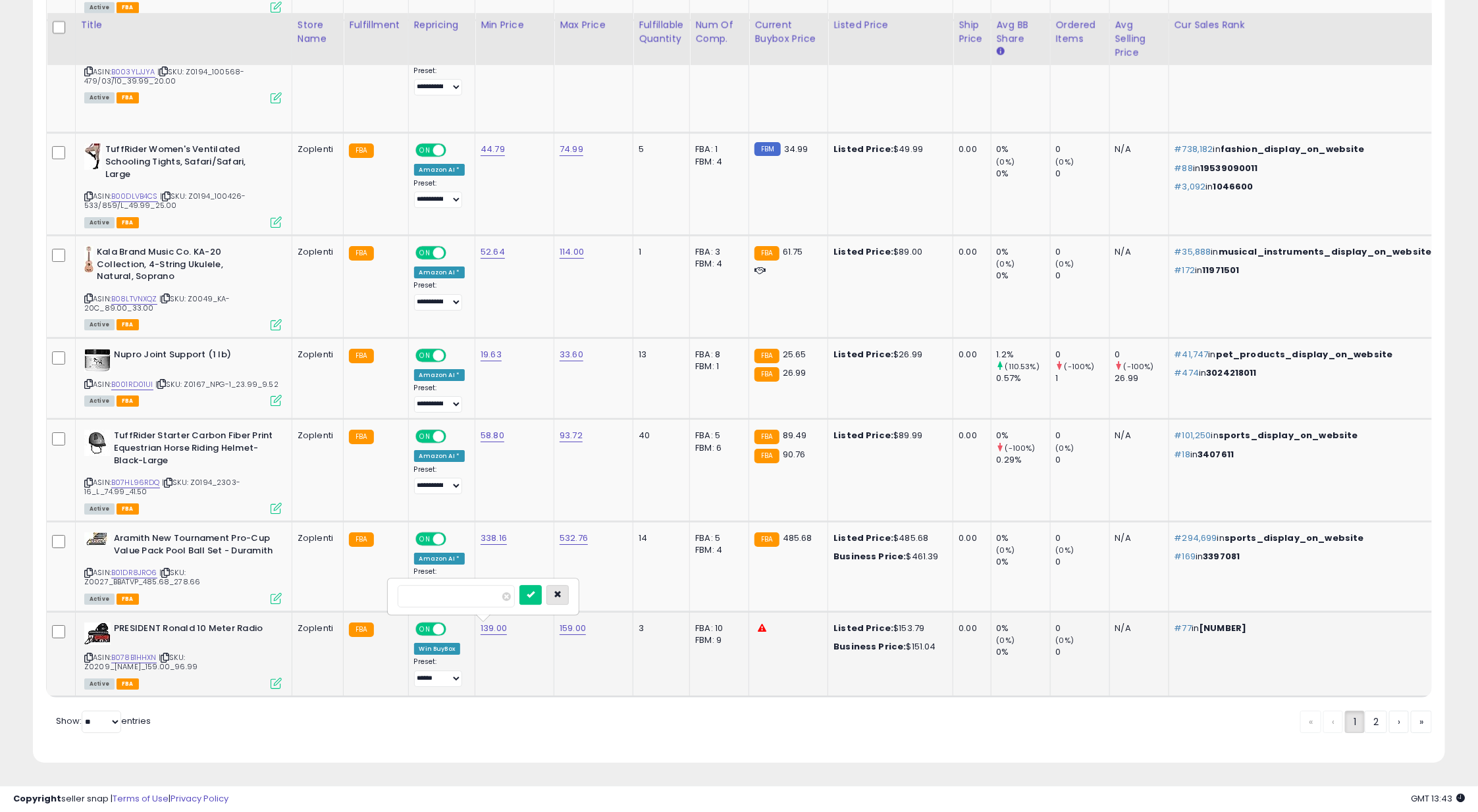click at bounding box center [558, 595] 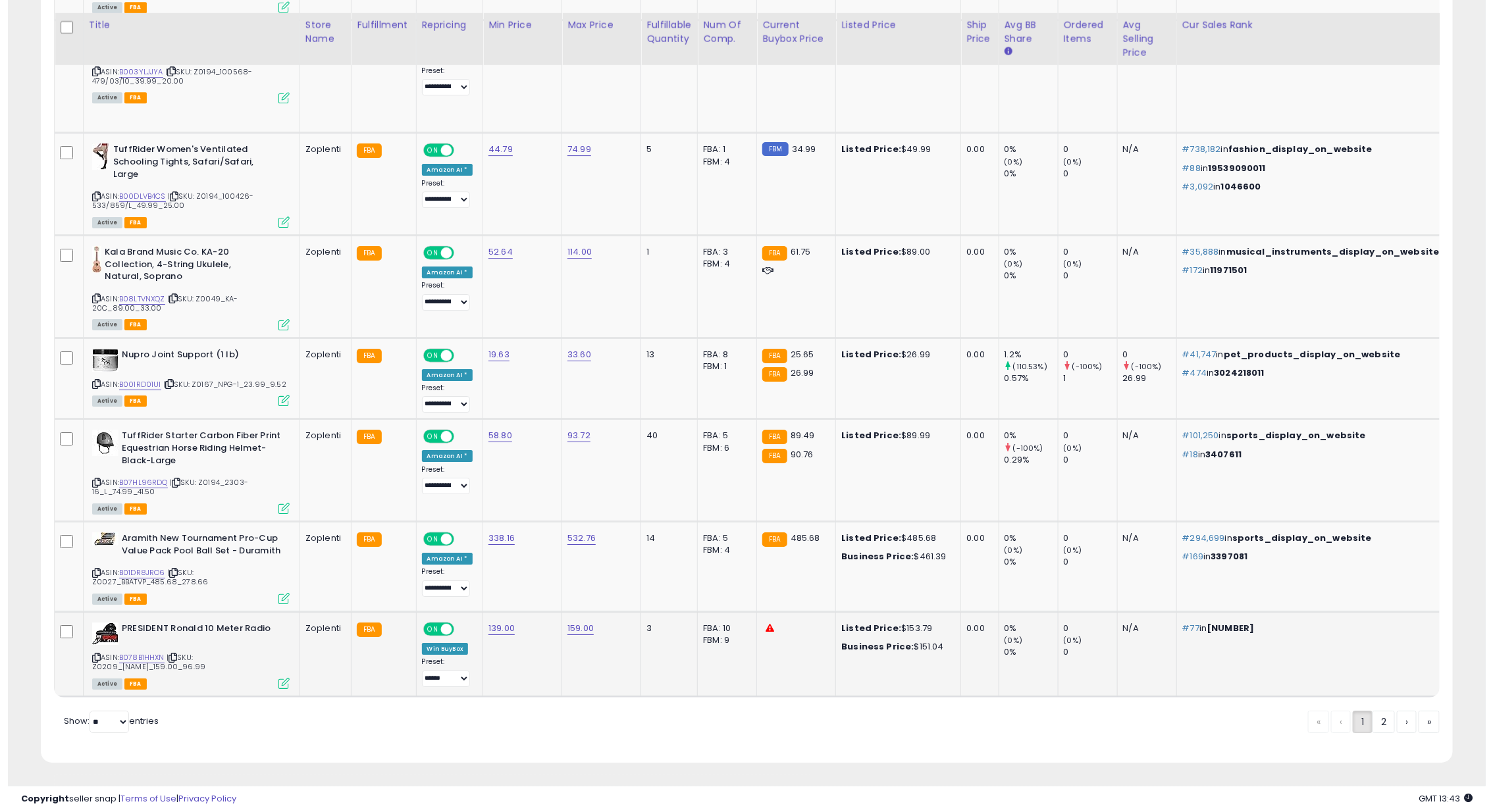 scroll, scrollTop: 0, scrollLeft: 0, axis: both 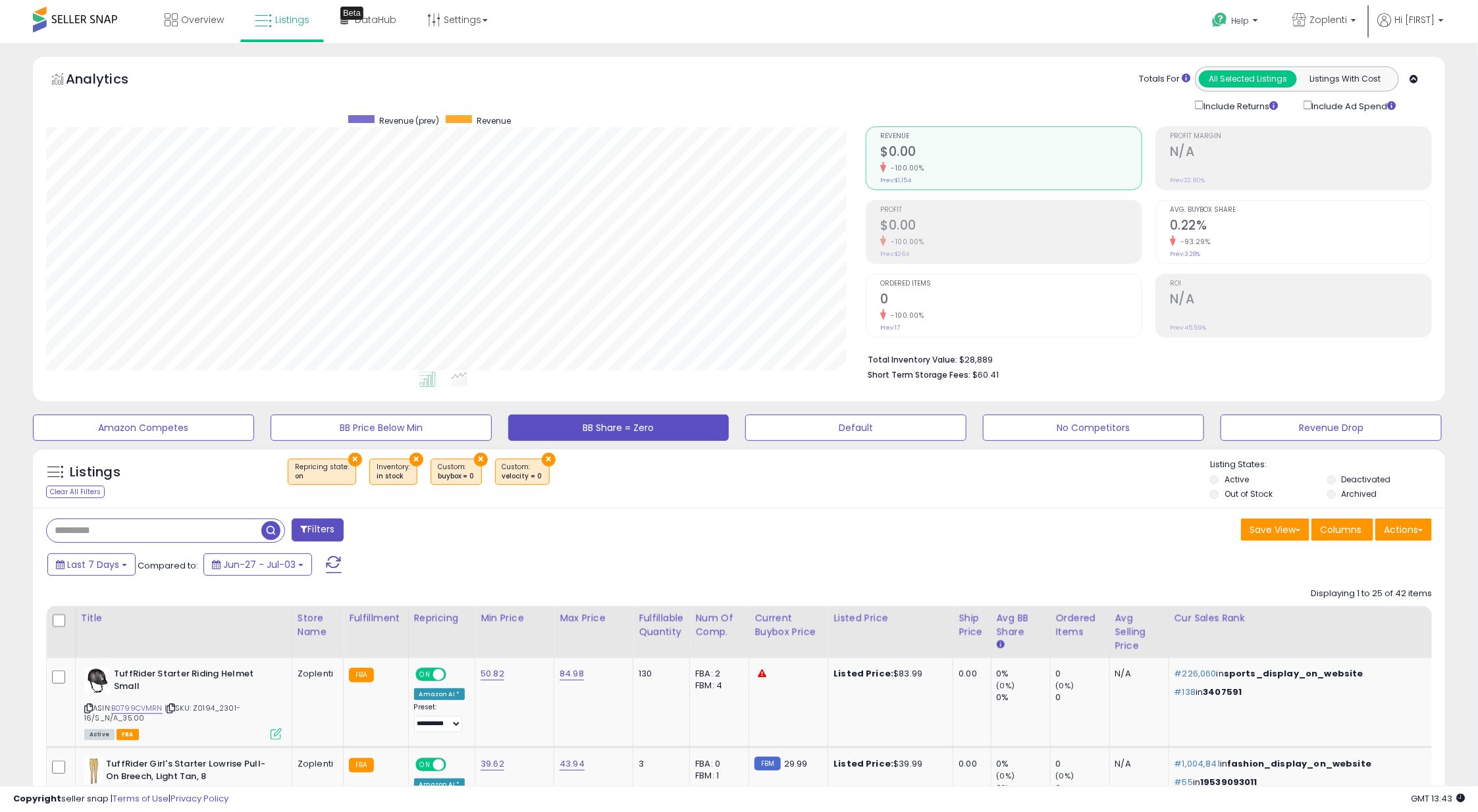 click at bounding box center [154, 530] 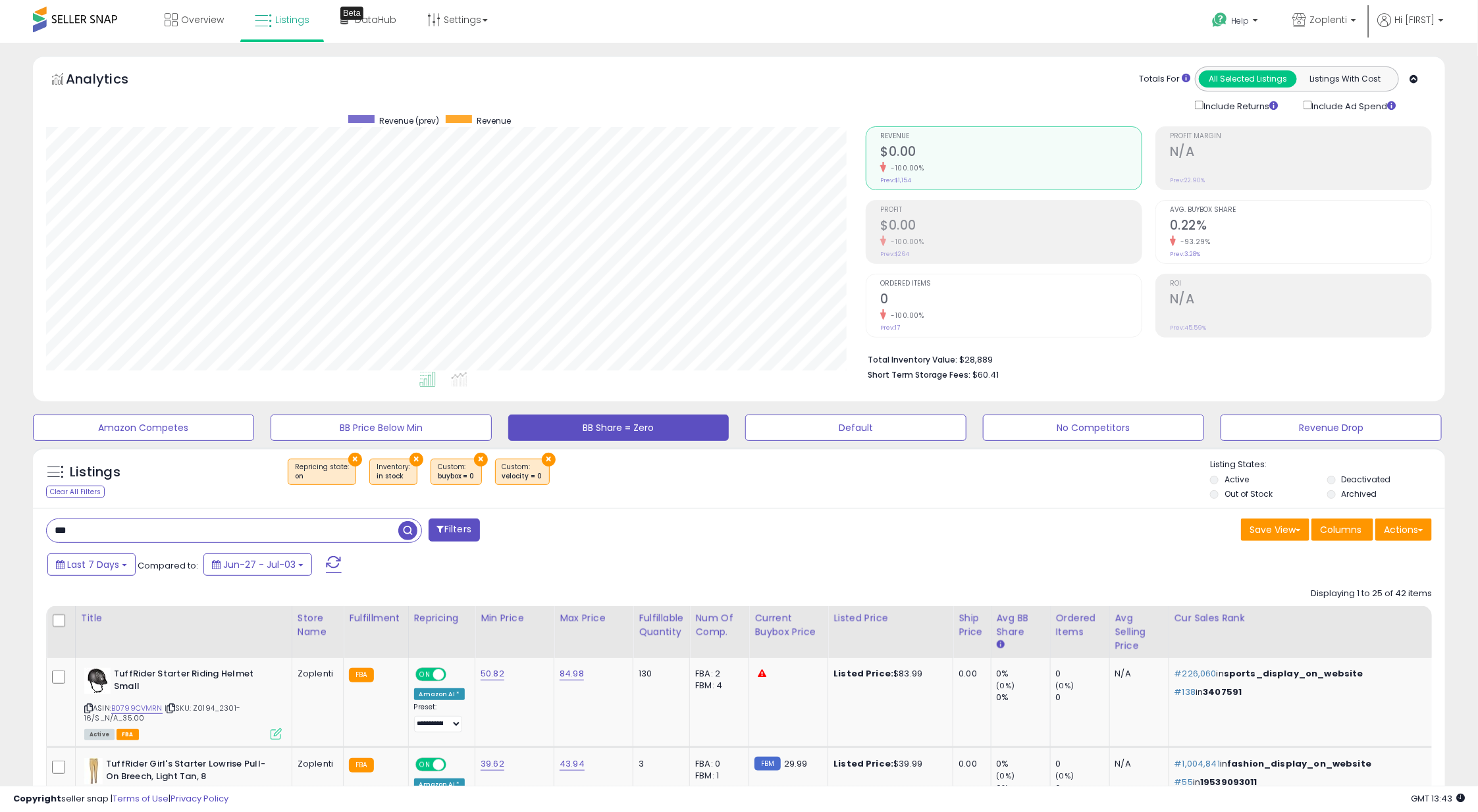 click on "Listings
Clear All Filters
×
Repricing state :
on
× in stock" at bounding box center [739, 1835] 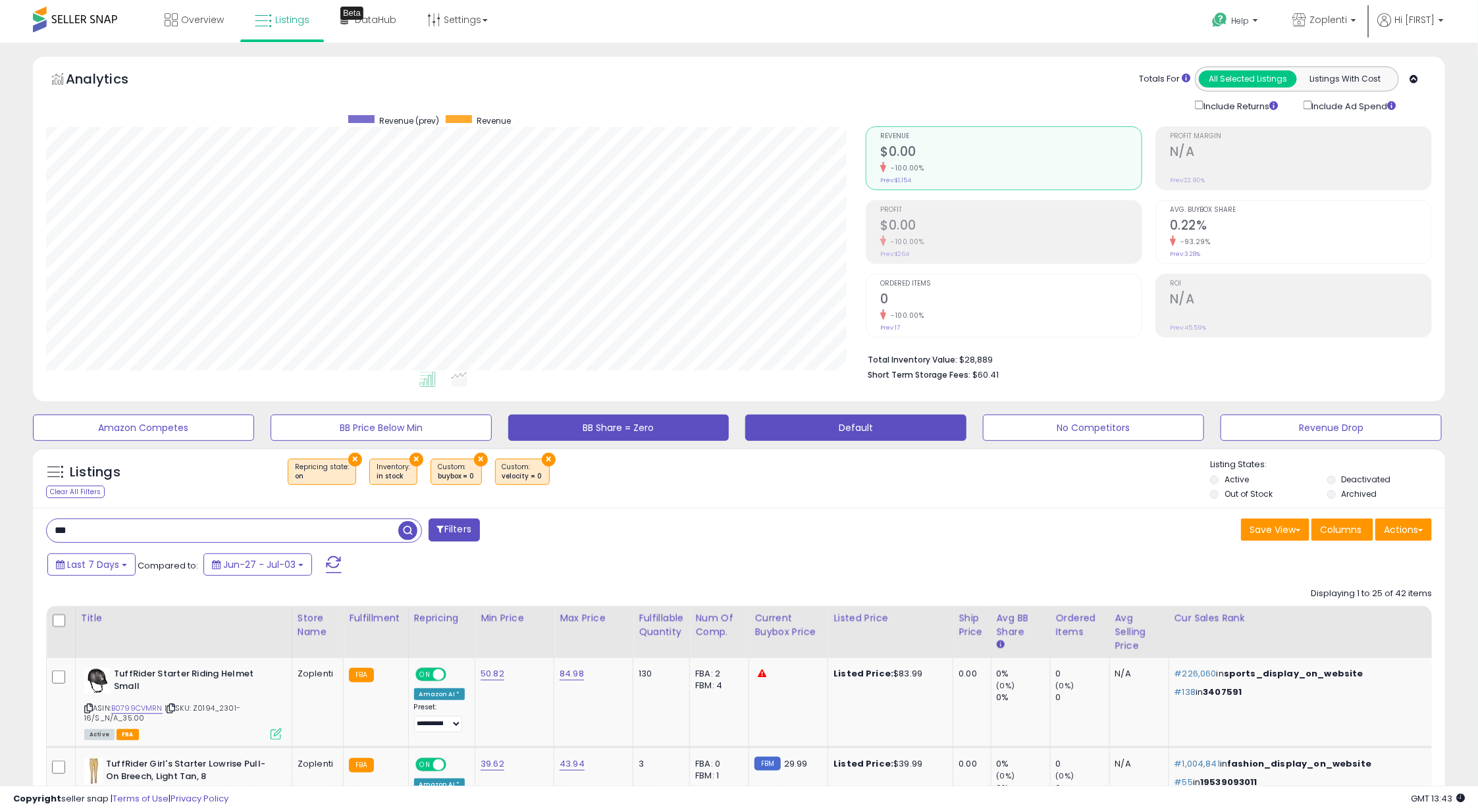 click on "Default" at bounding box center [144, 428] 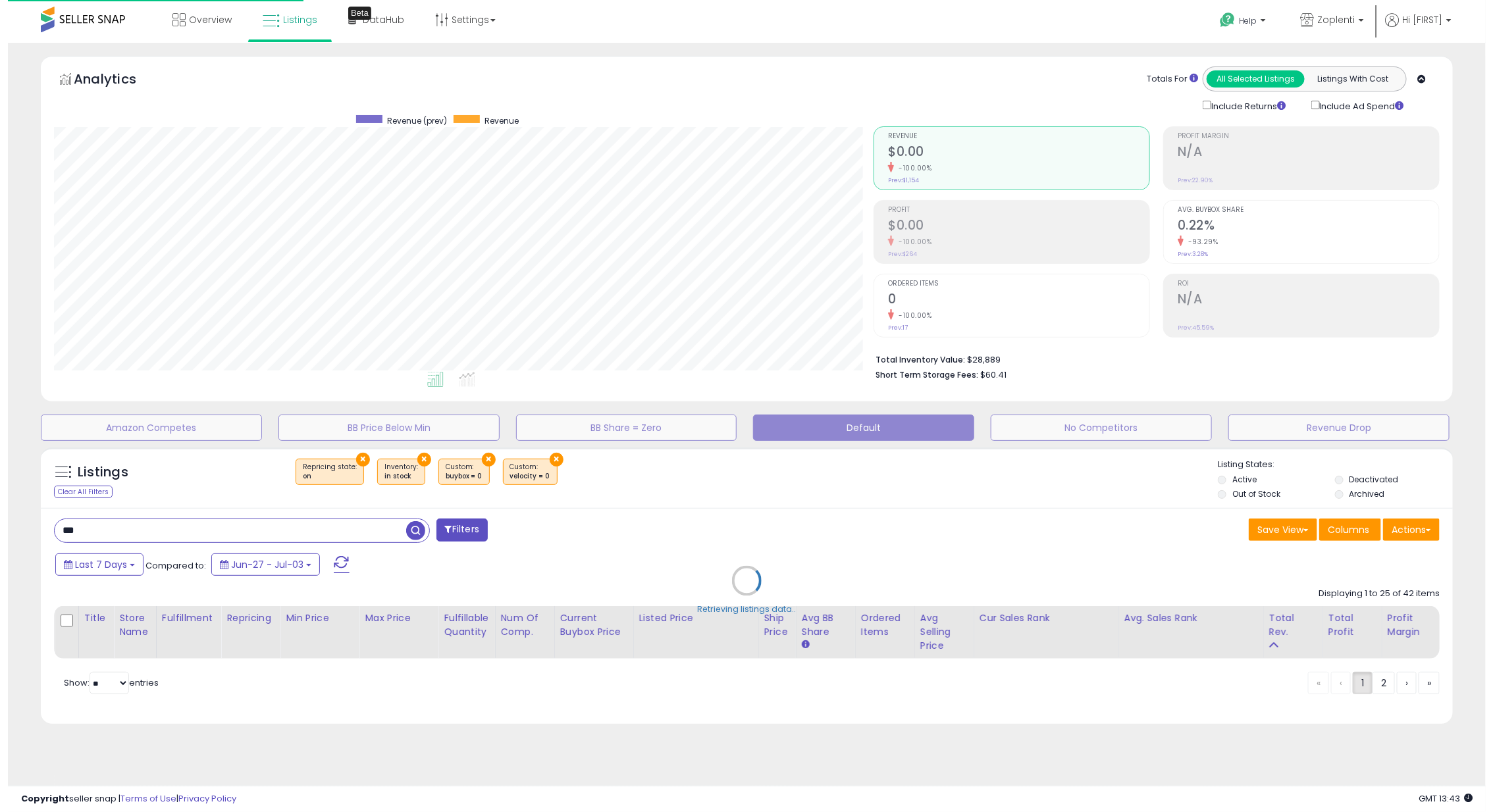 scroll, scrollTop: 657752, scrollLeft: 657460, axis: both 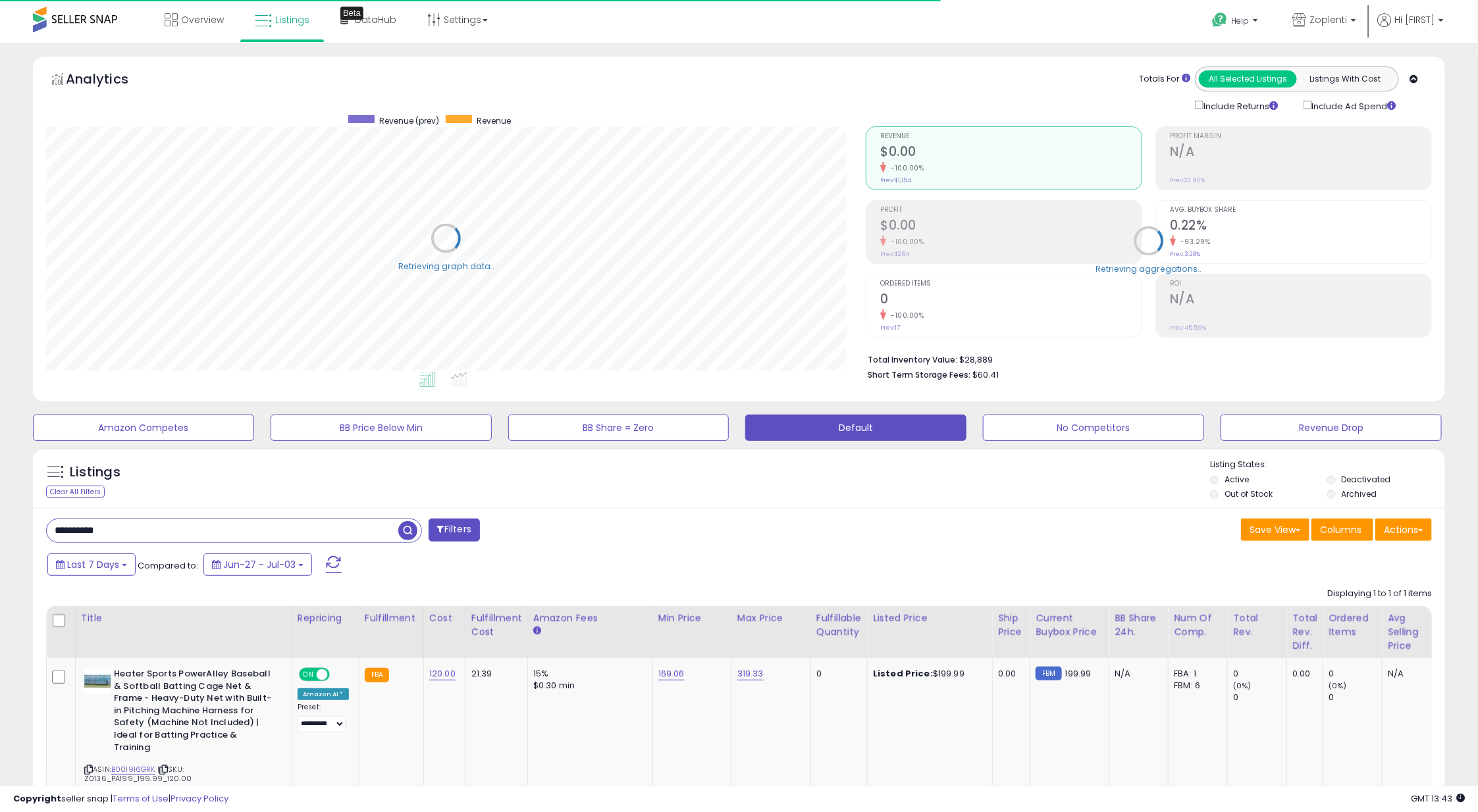 click on "**********" at bounding box center [223, 530] 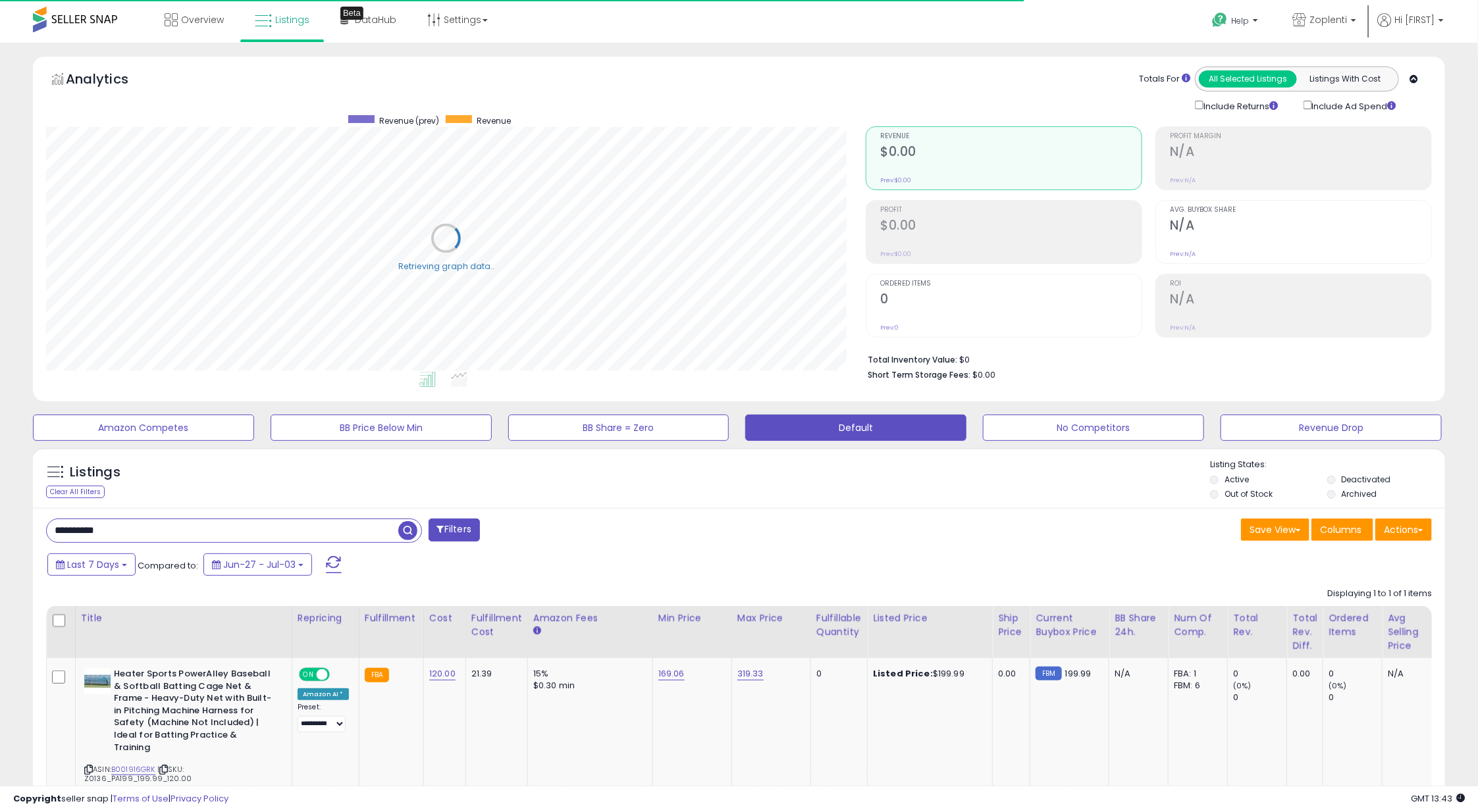 type on "*" 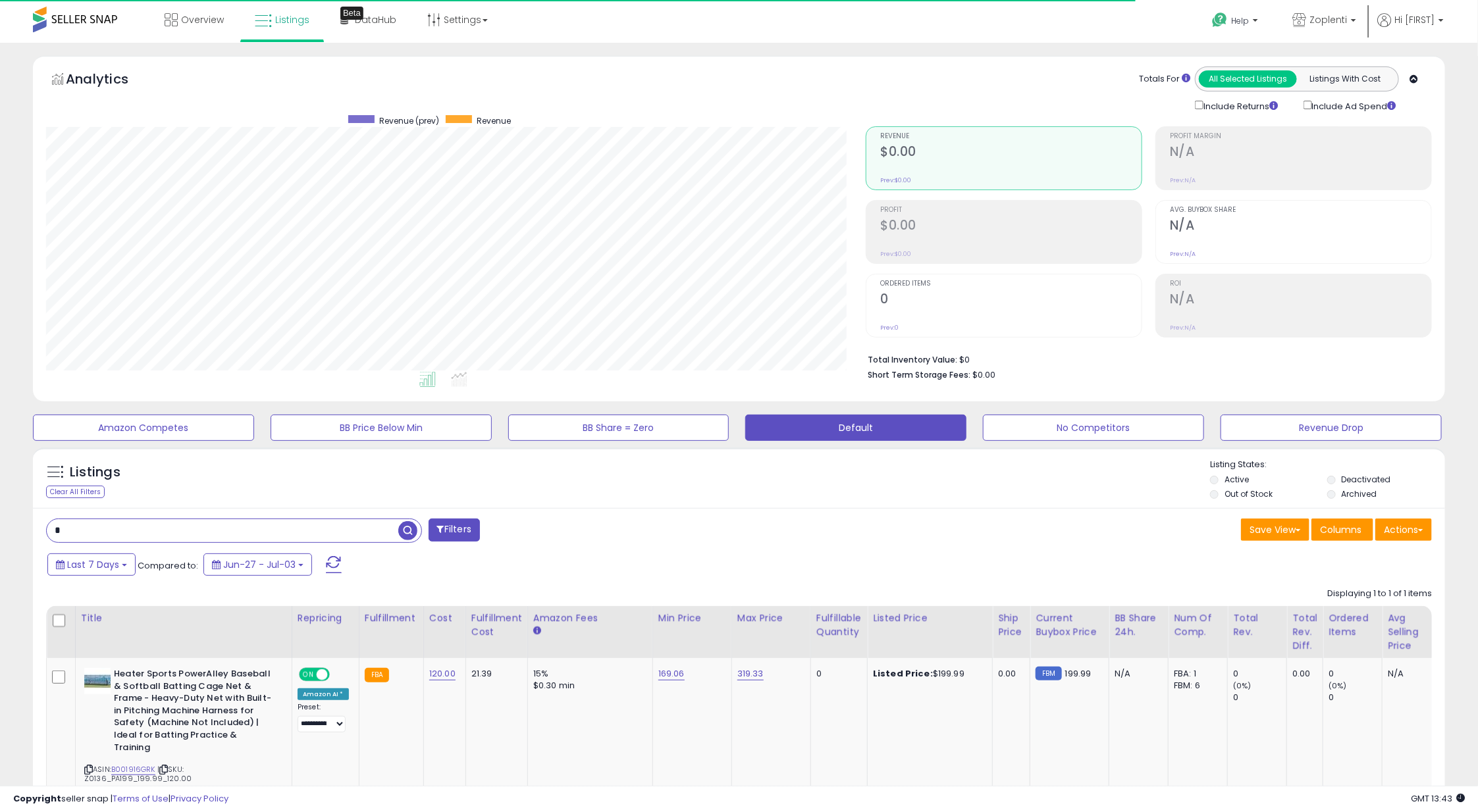 scroll, scrollTop: 657752, scrollLeft: 657532, axis: both 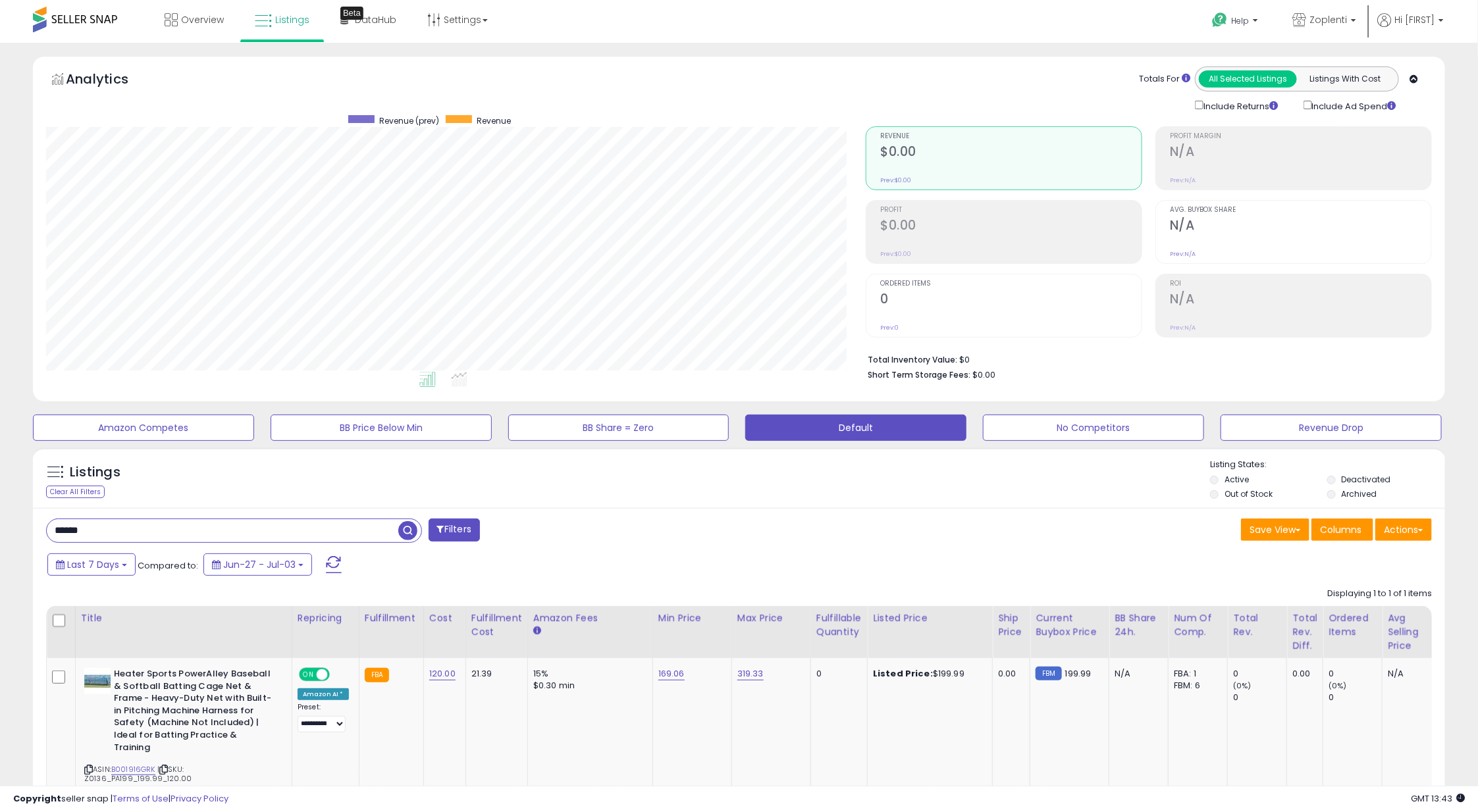 type on "******" 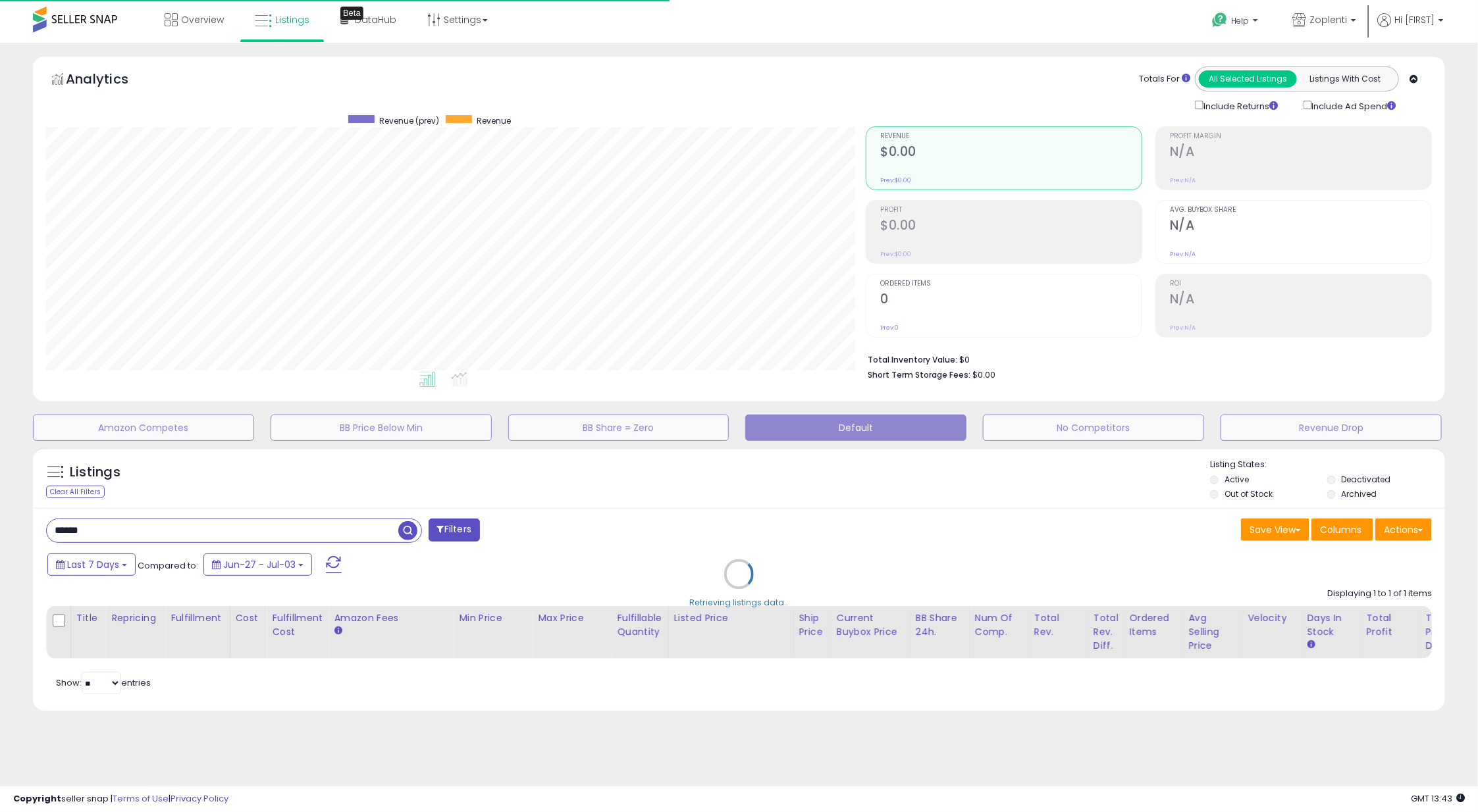 scroll, scrollTop: 81, scrollLeft: 0, axis: vertical 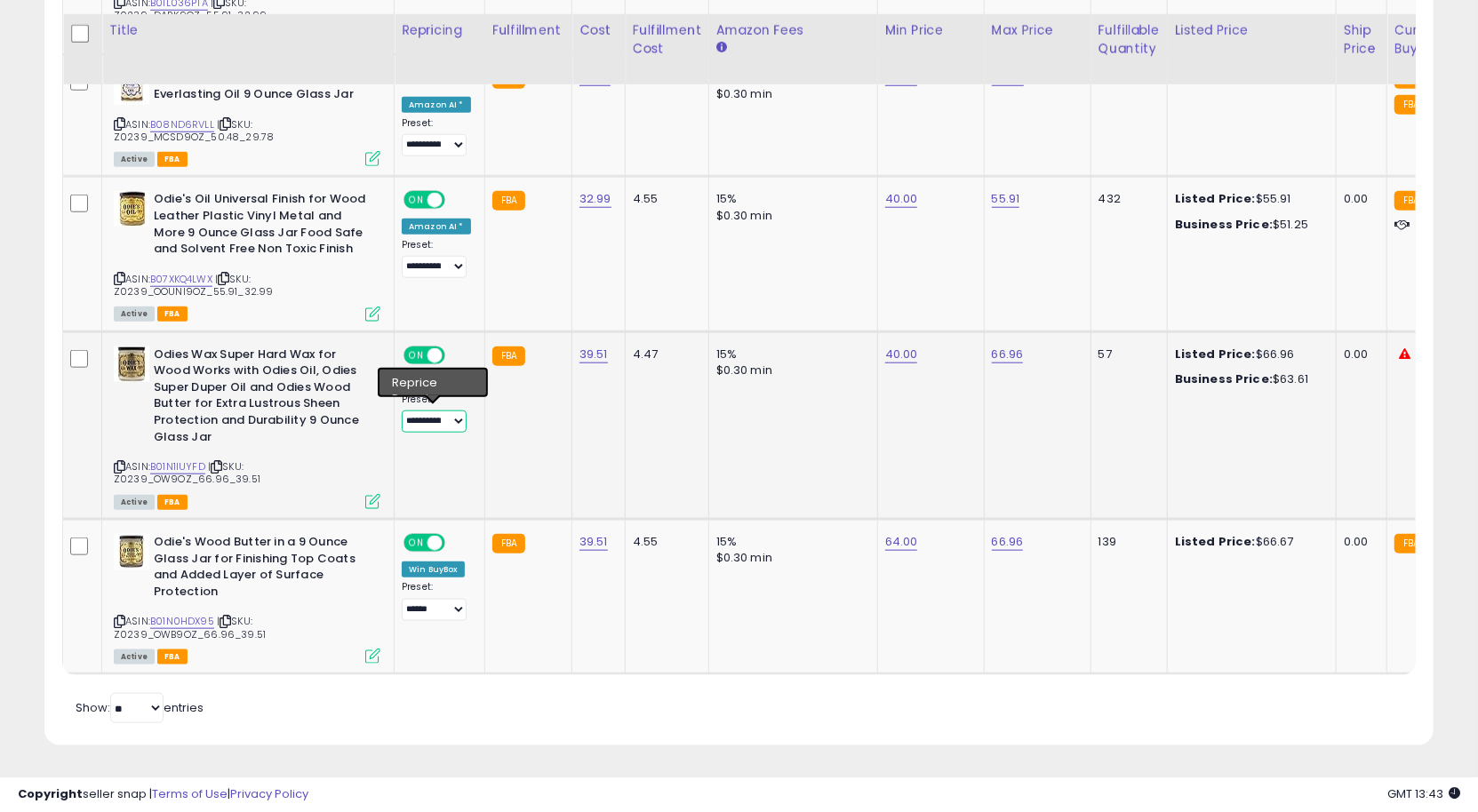 click on "**********" at bounding box center (434, 421) 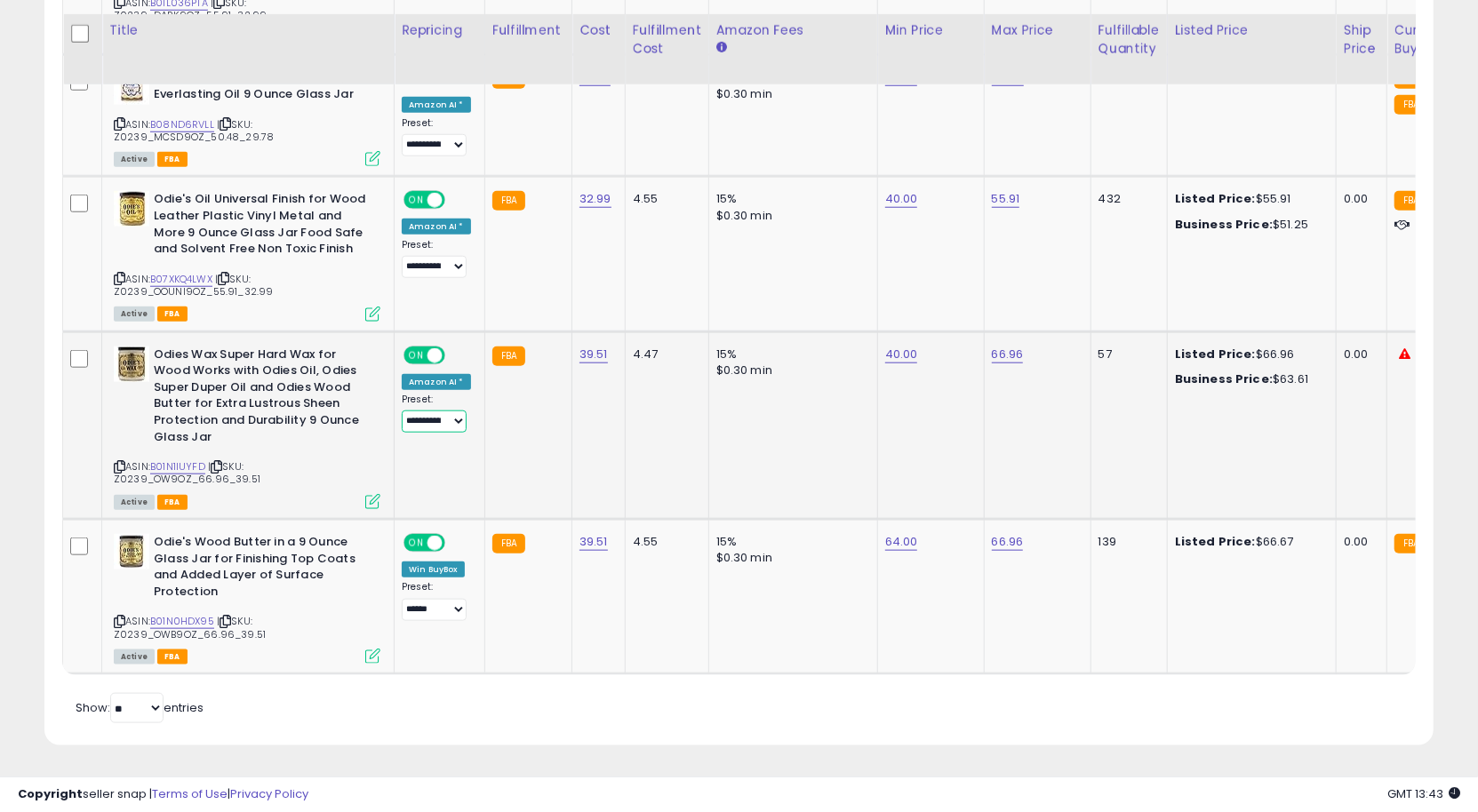 select on "******" 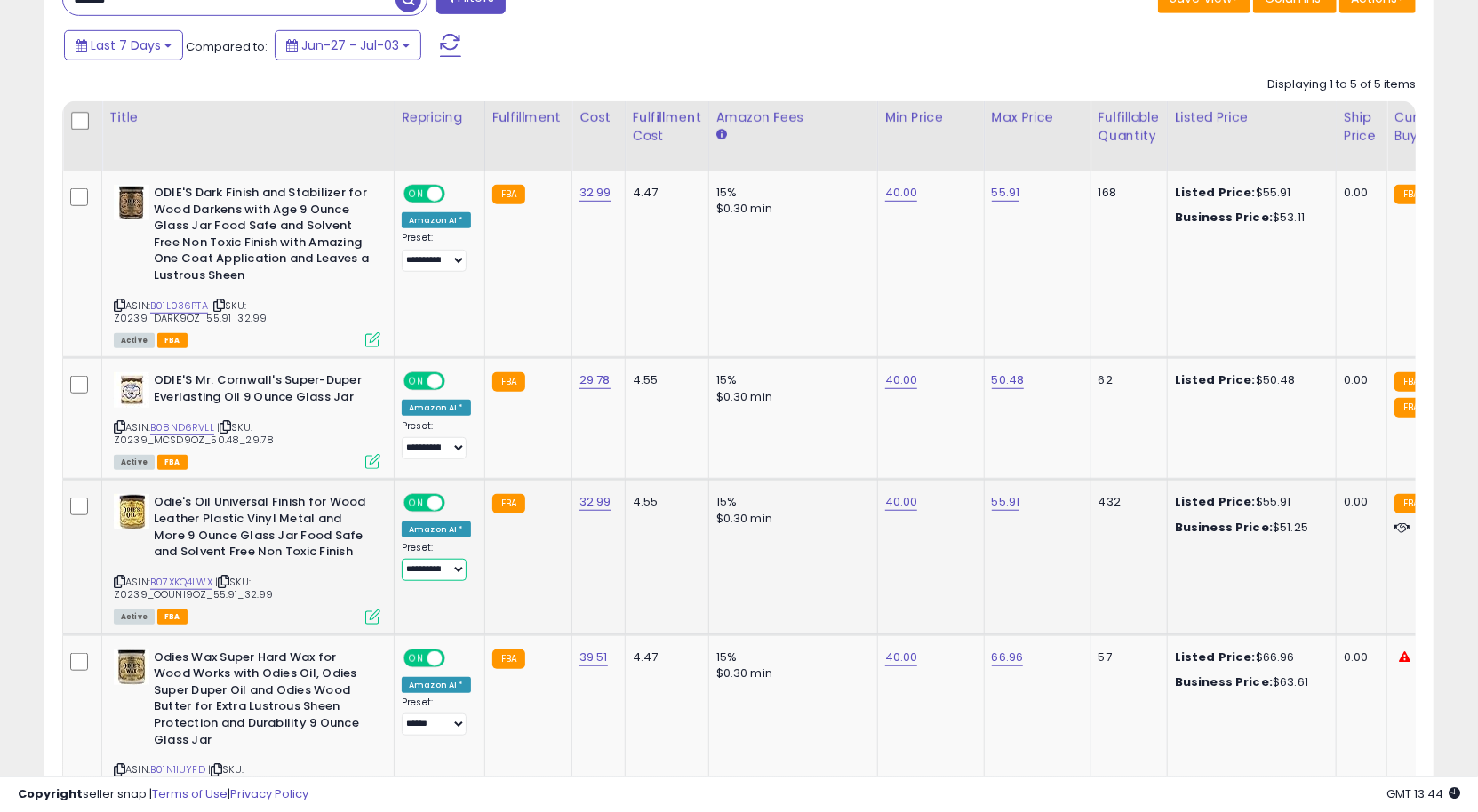 click on "**********" at bounding box center [434, 569] 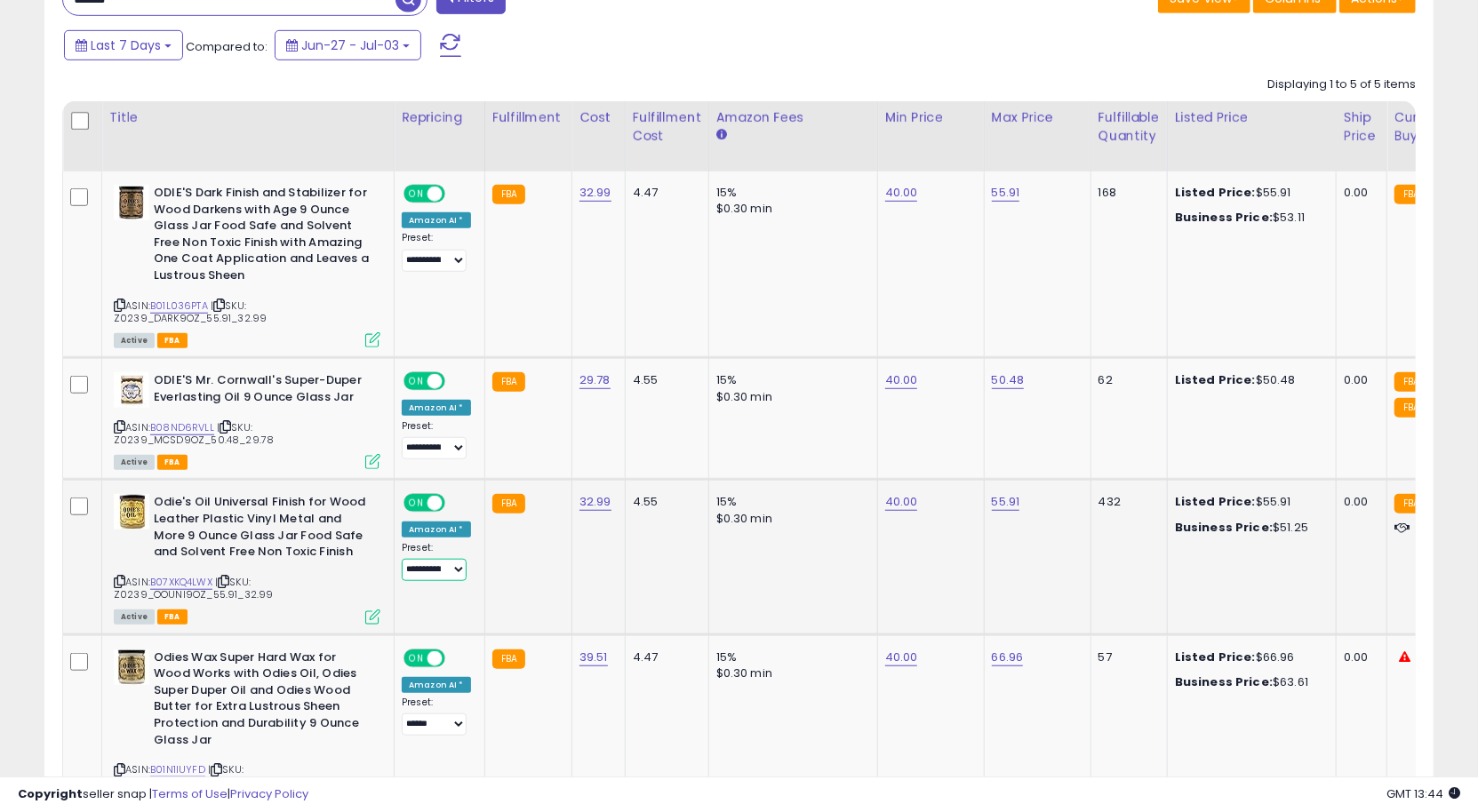 select on "******" 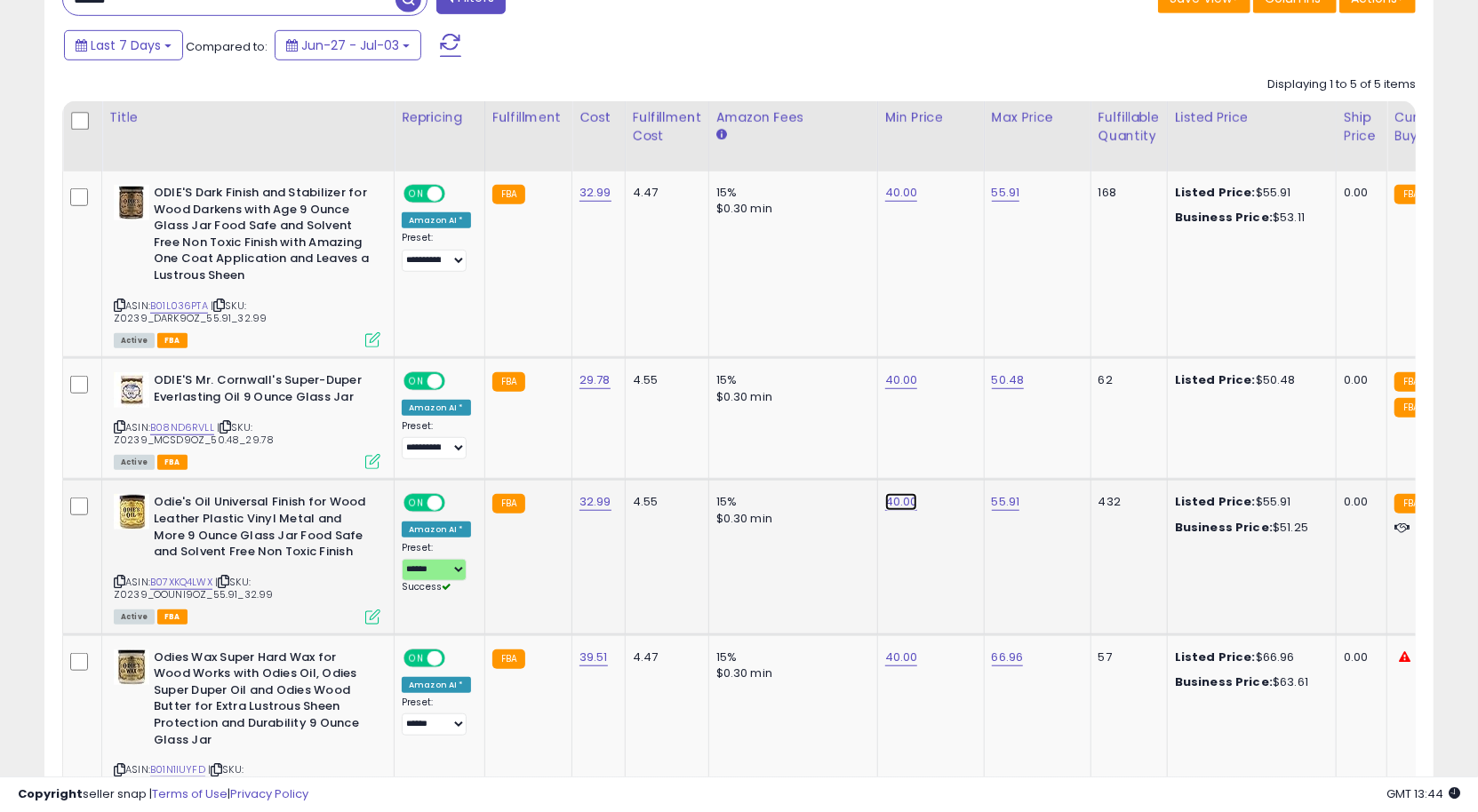 click on "40.00" at bounding box center [901, 193] 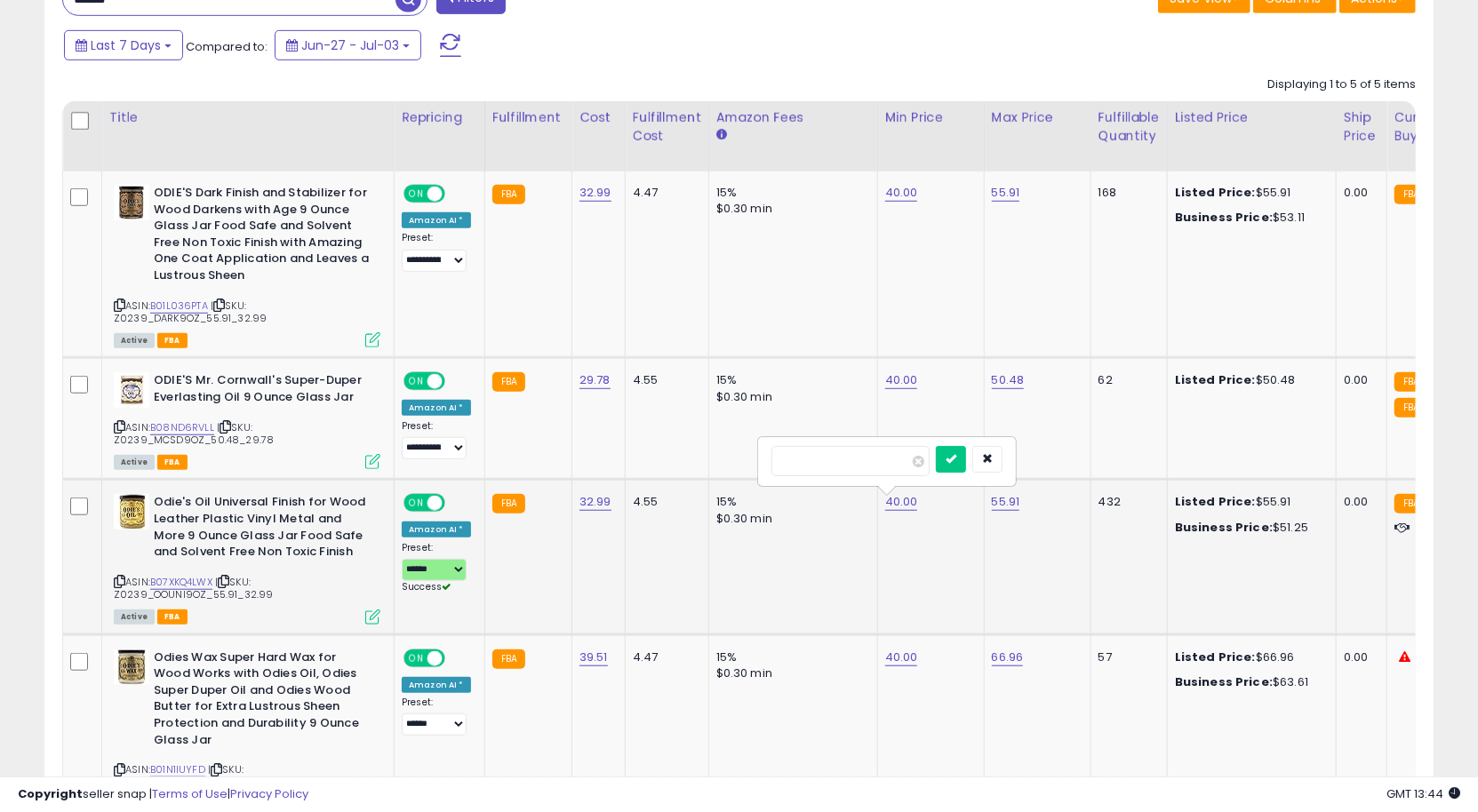 click on "*****" at bounding box center (851, 461) 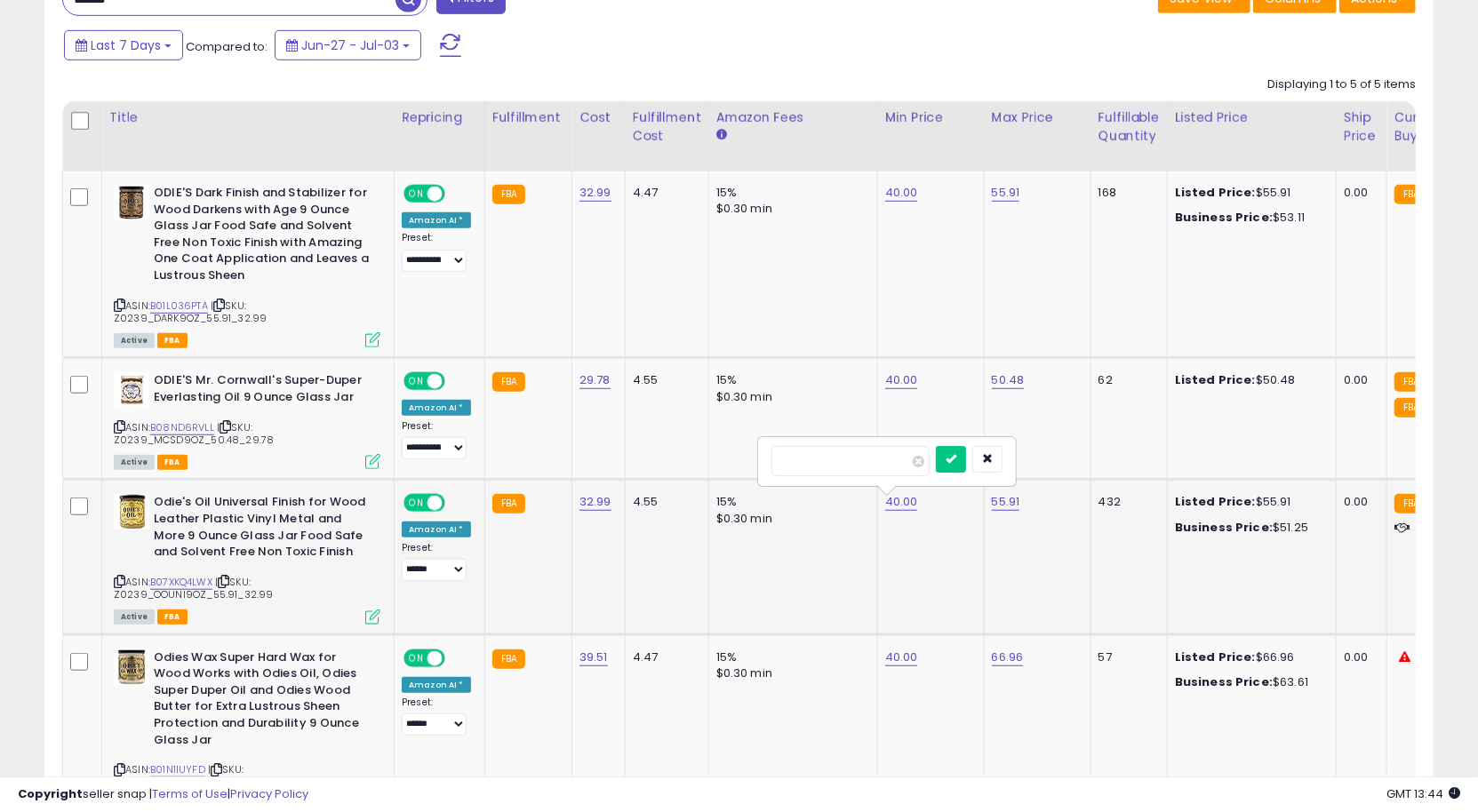type on "**" 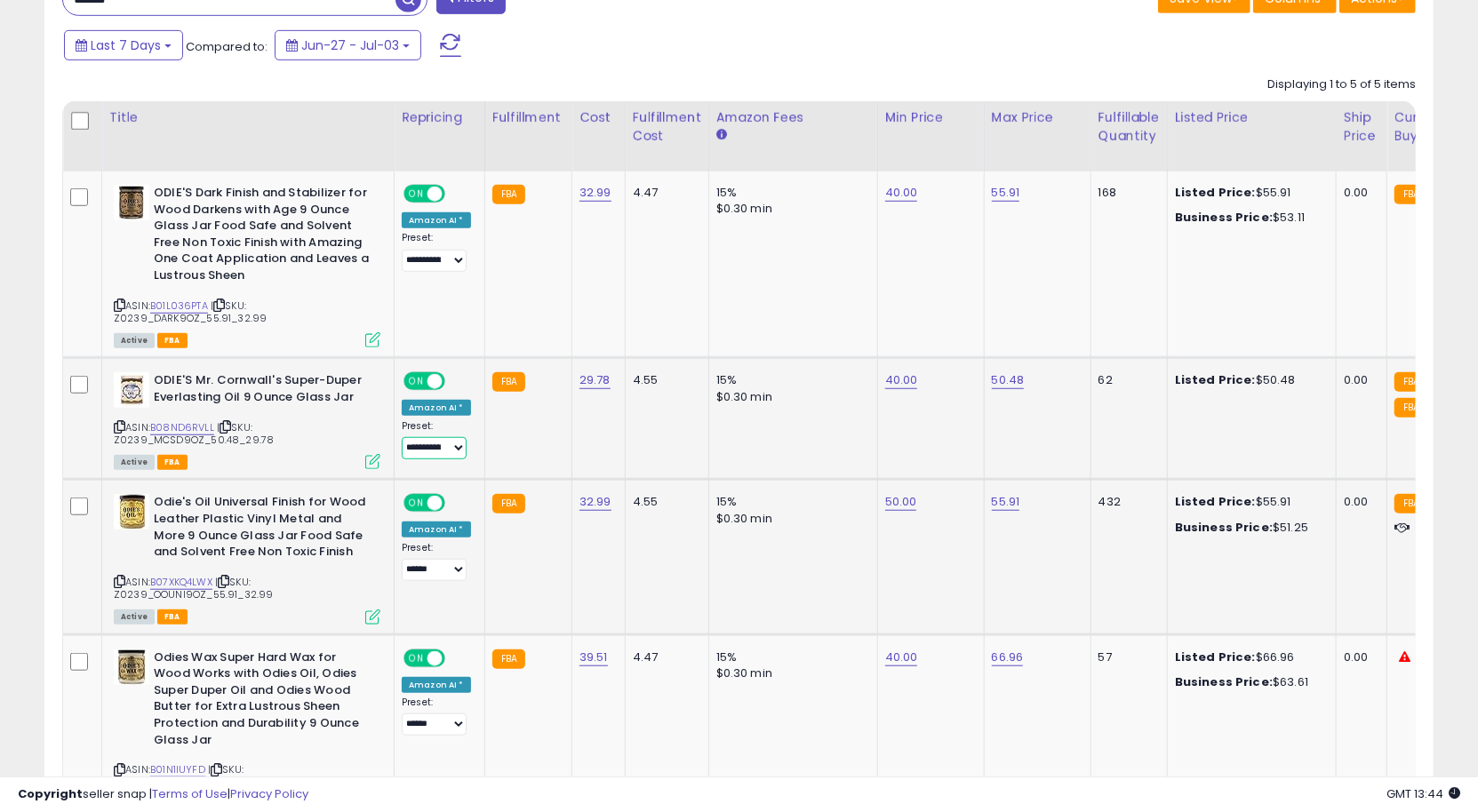 click on "**********" at bounding box center [434, 448] 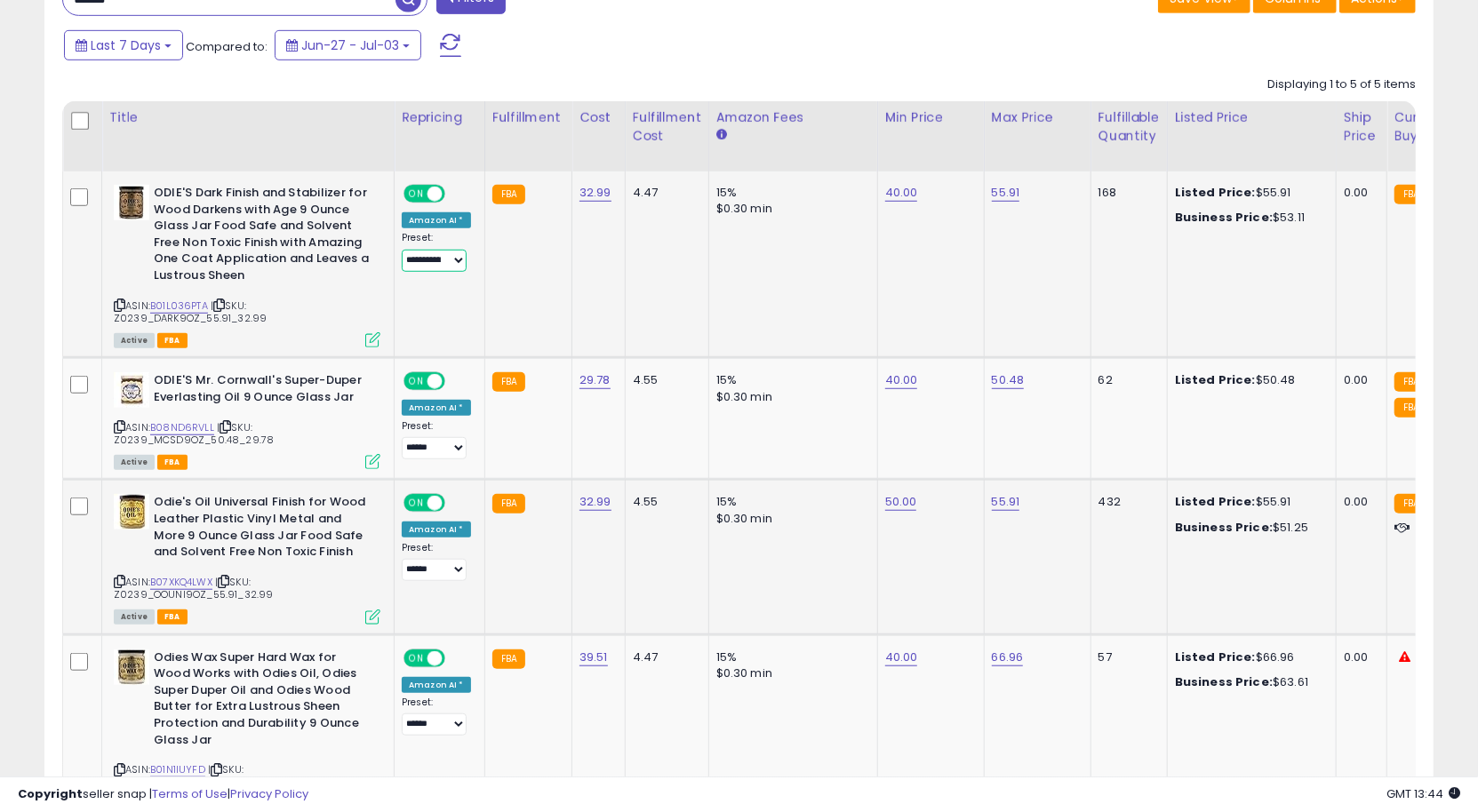 click on "**********" at bounding box center [434, 260] 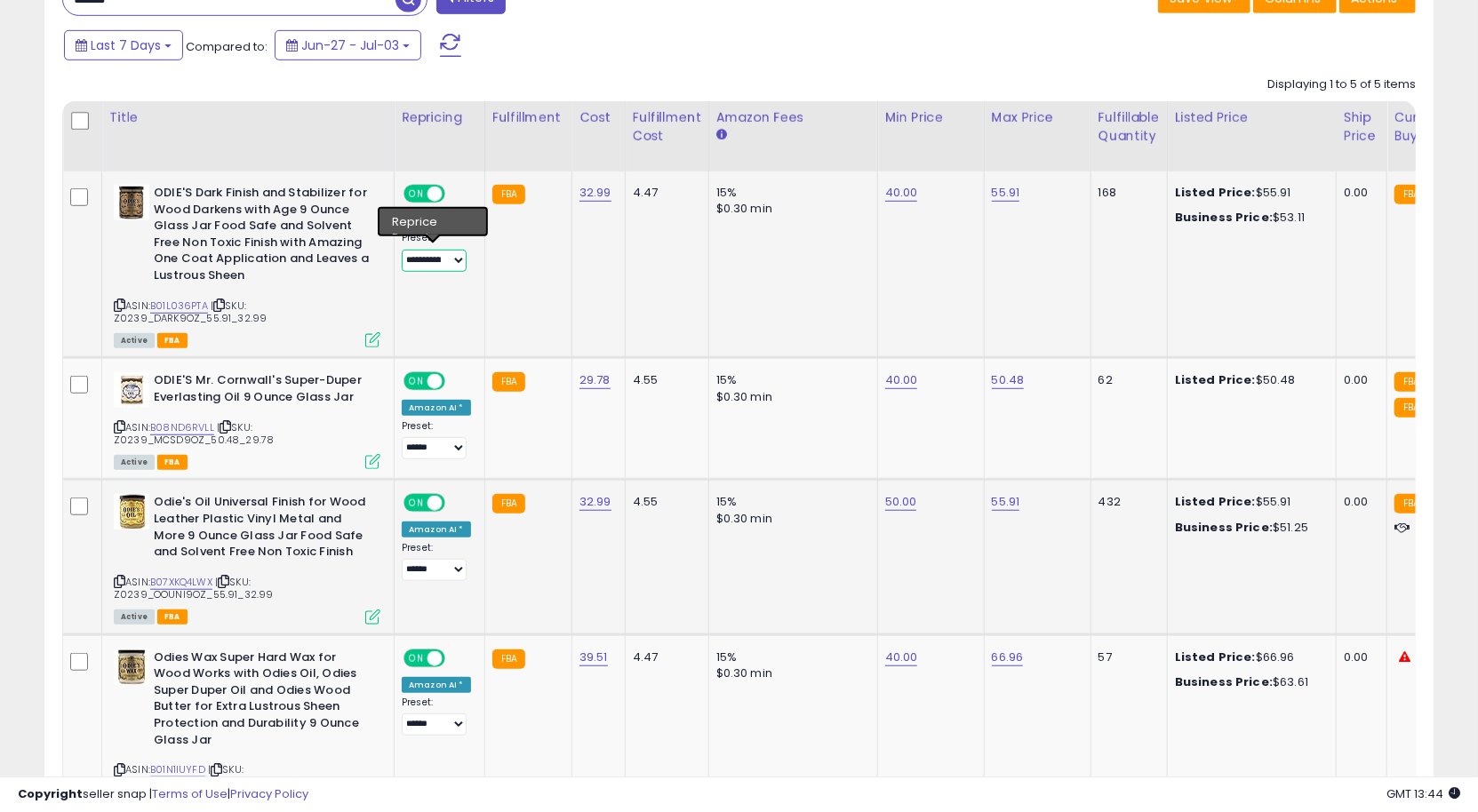 select on "******" 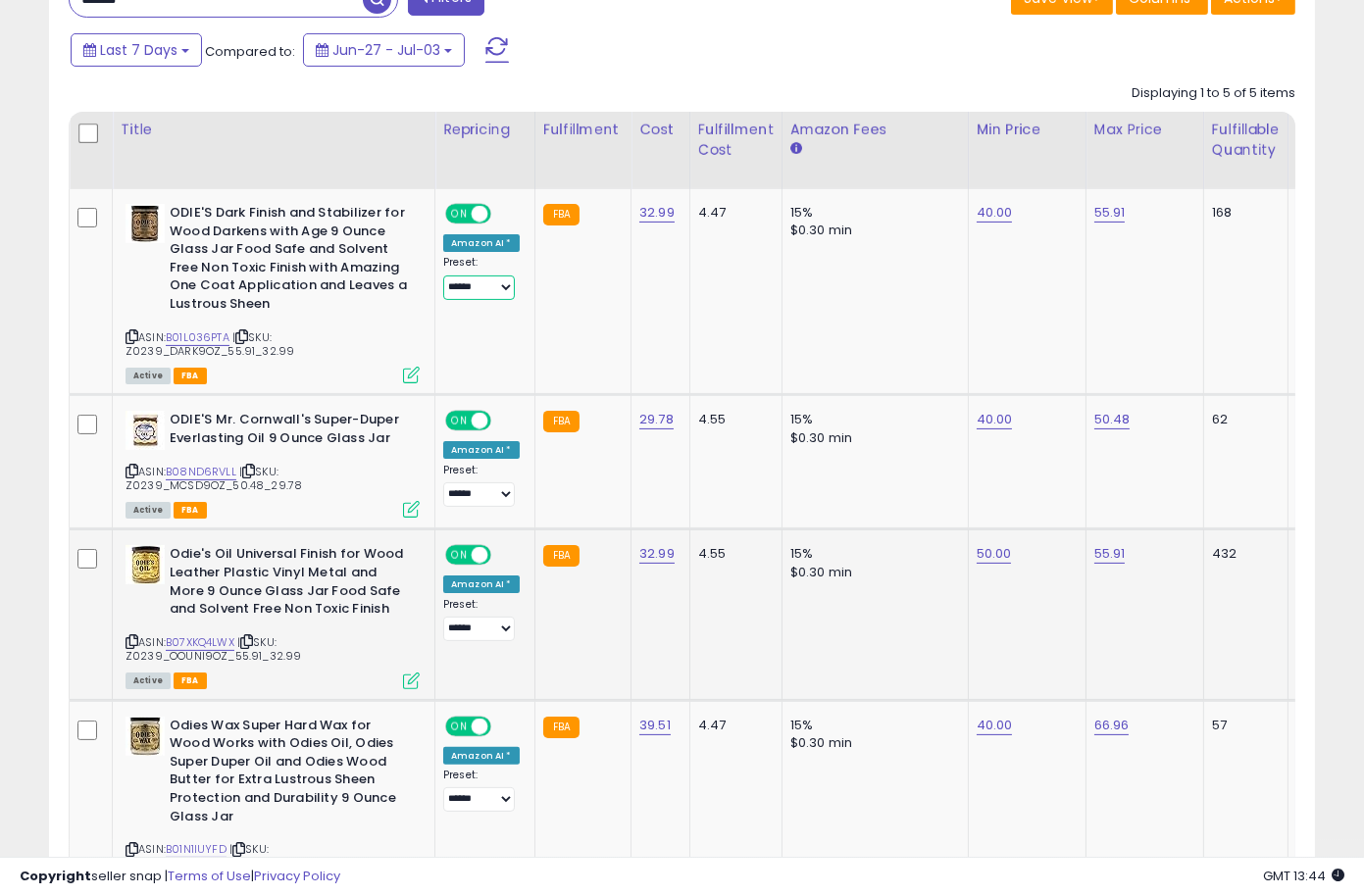scroll, scrollTop: 402, scrollLeft: 733, axis: both 